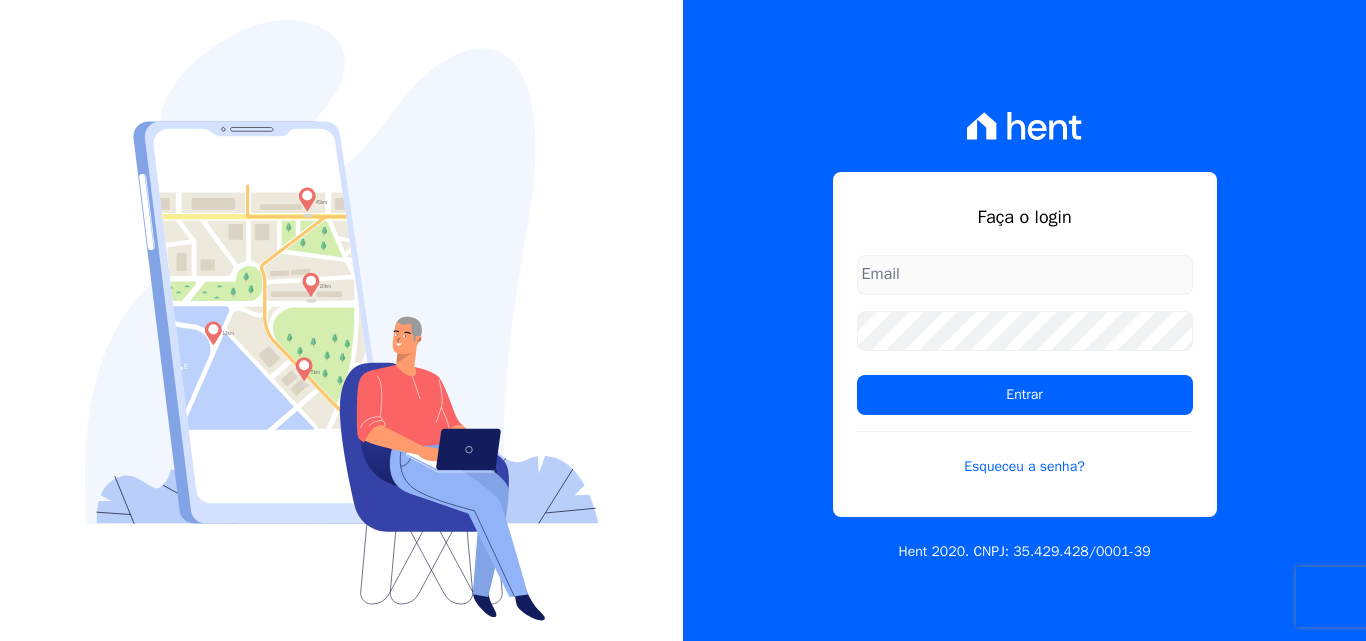 scroll, scrollTop: 0, scrollLeft: 0, axis: both 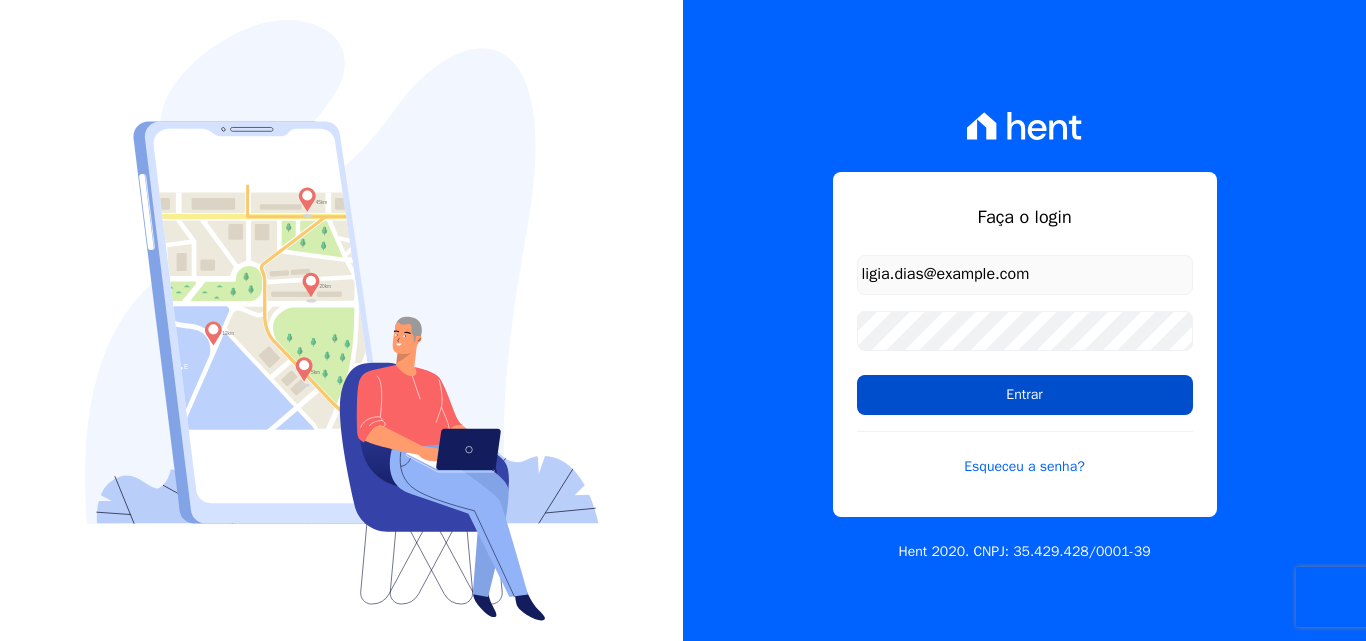 click on "Entrar" at bounding box center [1025, 395] 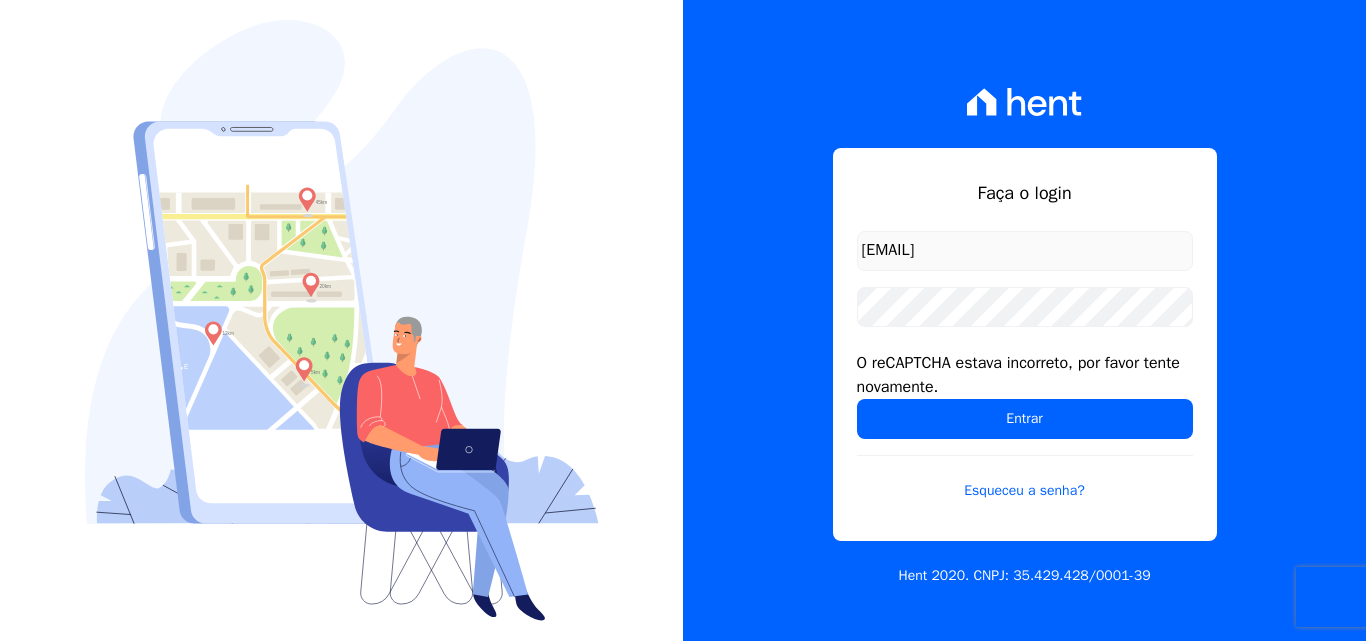 scroll, scrollTop: 0, scrollLeft: 0, axis: both 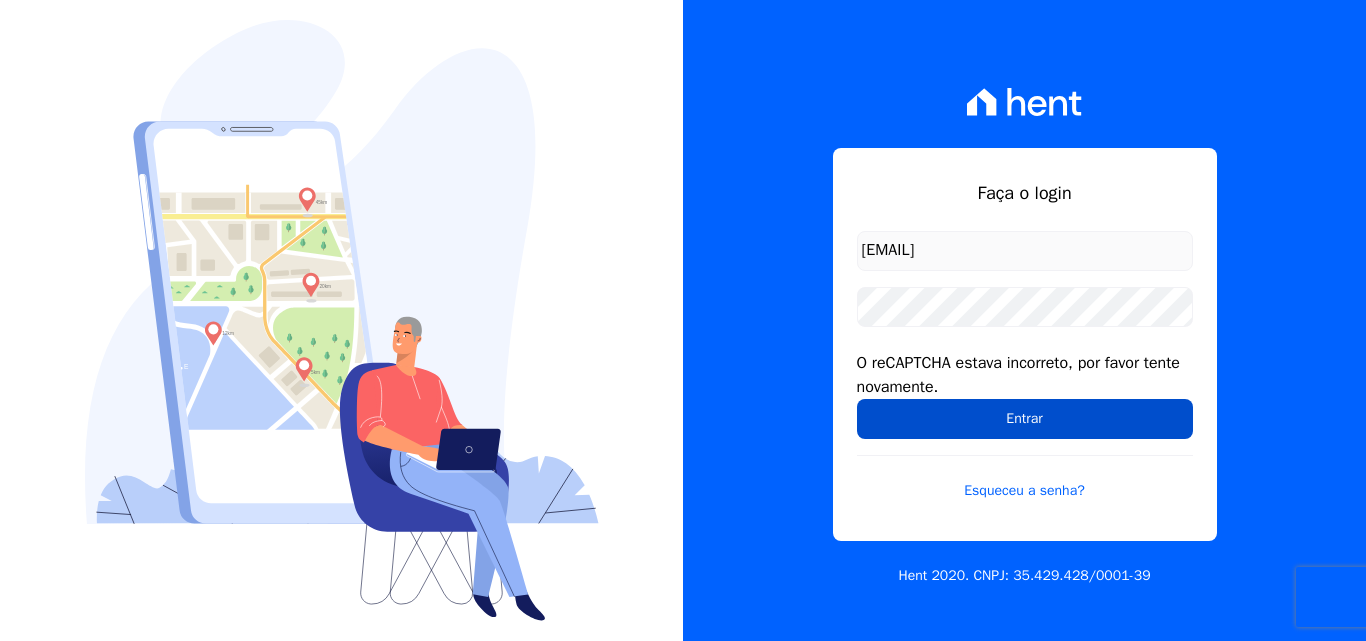 click on "Entrar" at bounding box center [1025, 419] 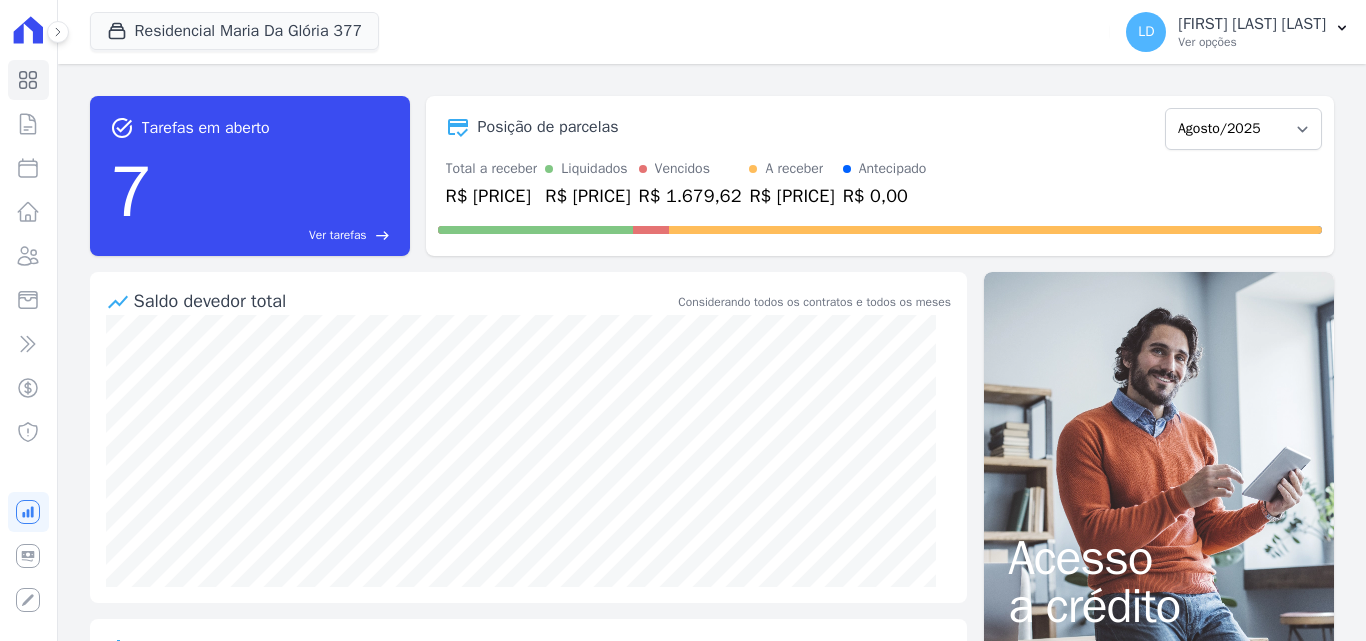 scroll, scrollTop: 0, scrollLeft: 0, axis: both 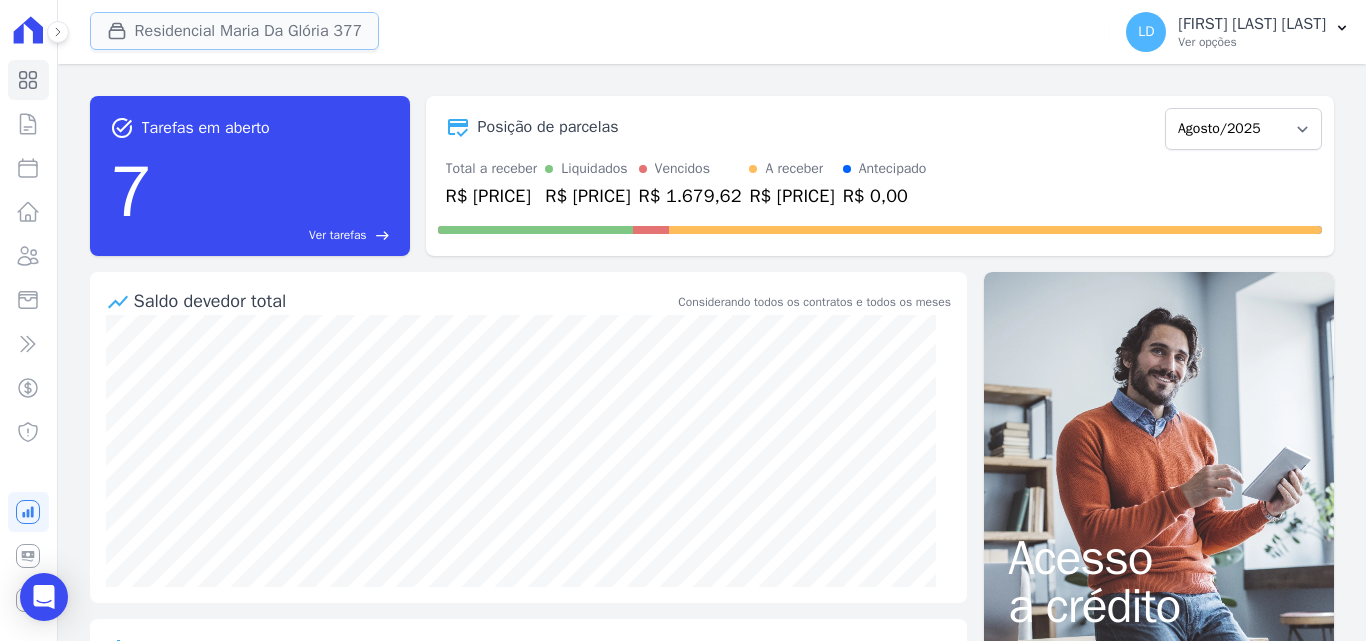 click on "Residencial Maria Da Glória 377" at bounding box center (235, 31) 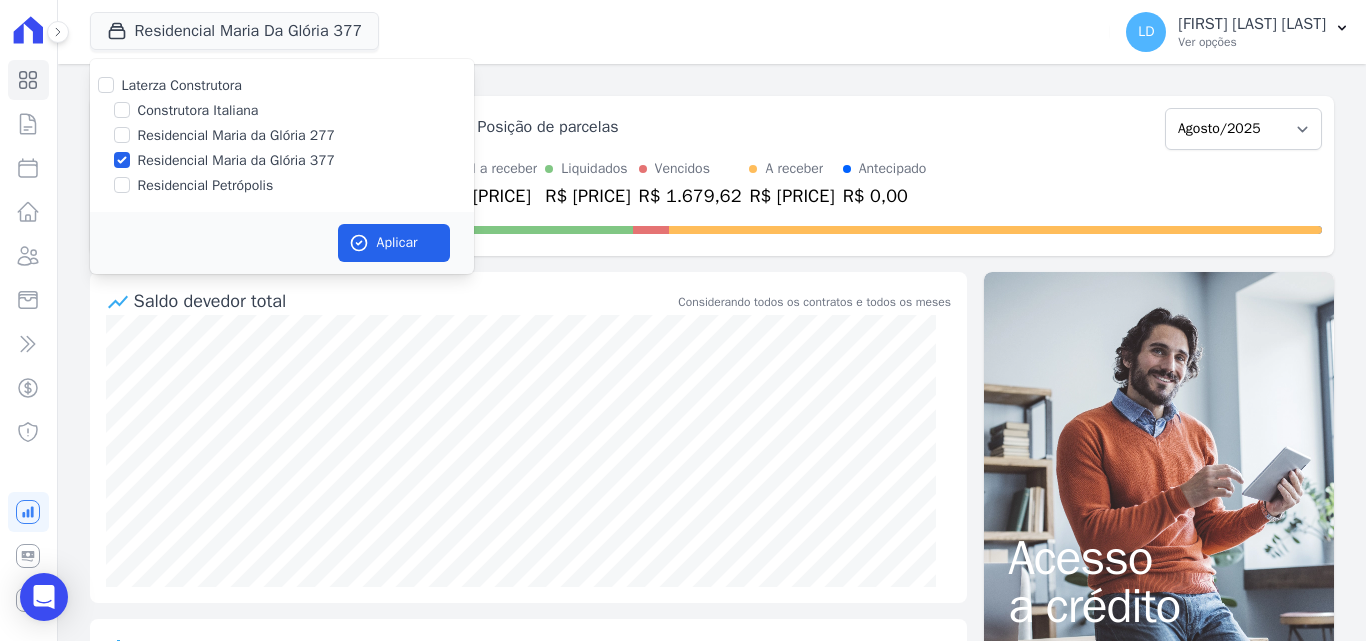 click on "Laterza Construtora" at bounding box center [182, 85] 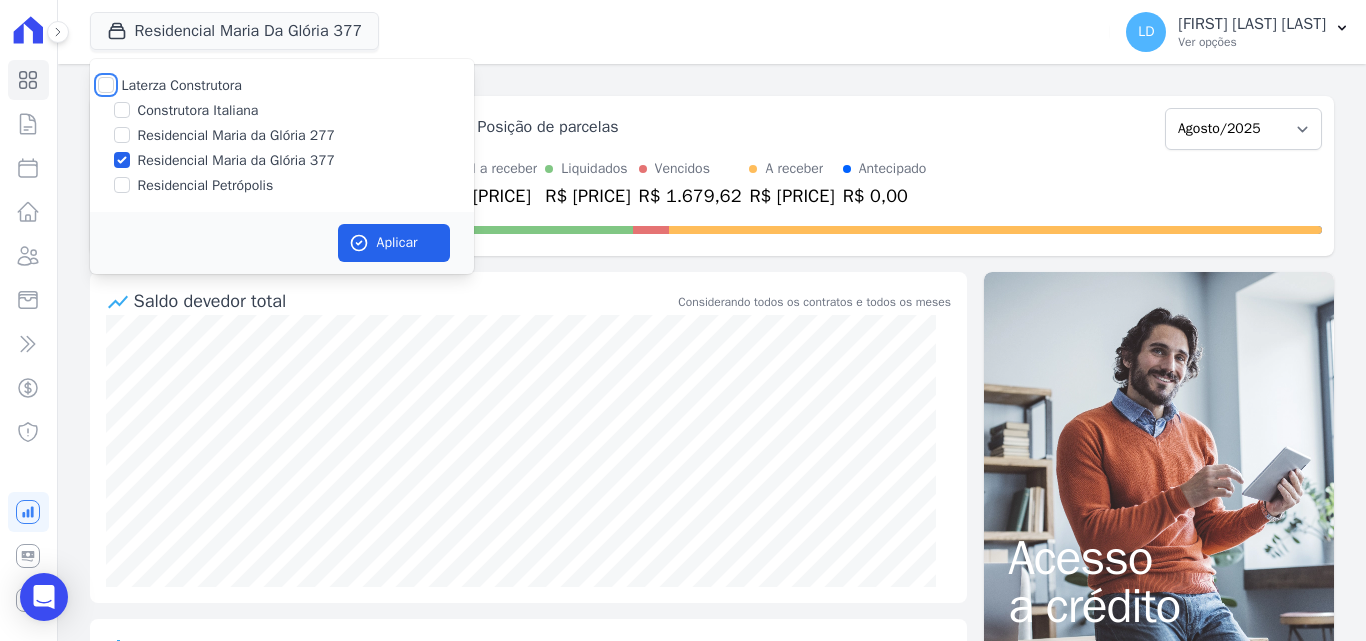 click on "Laterza Construtora" at bounding box center [106, 85] 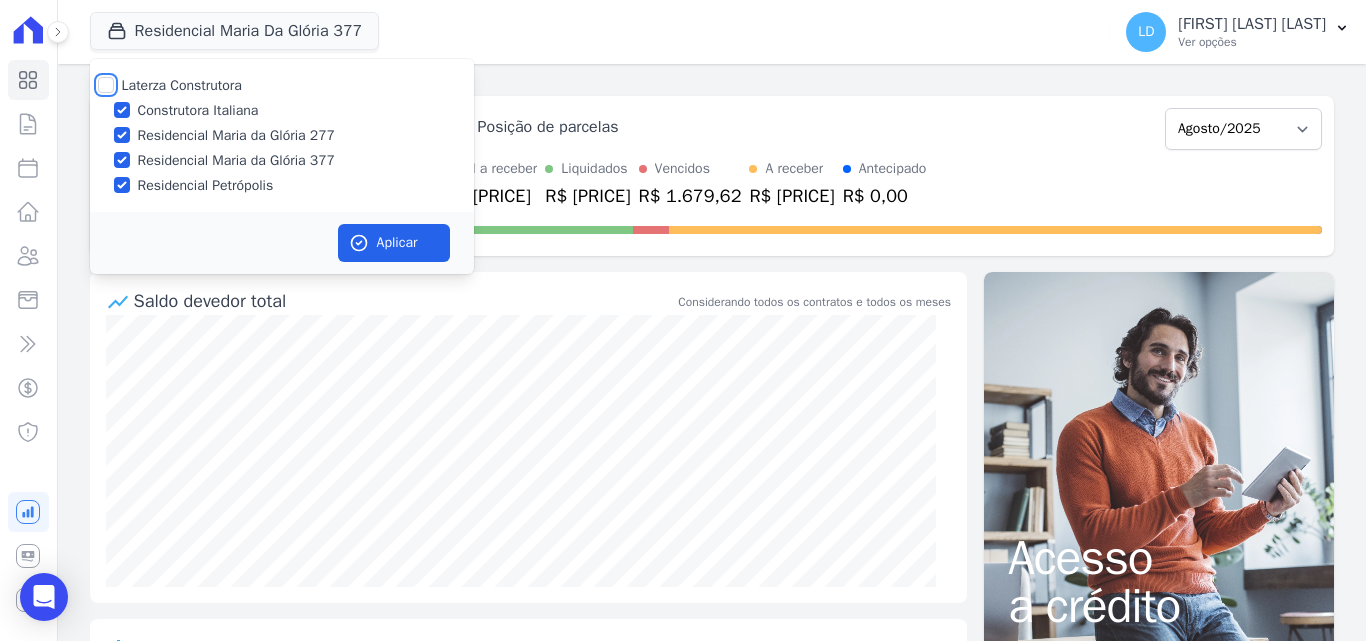 checkbox on "true" 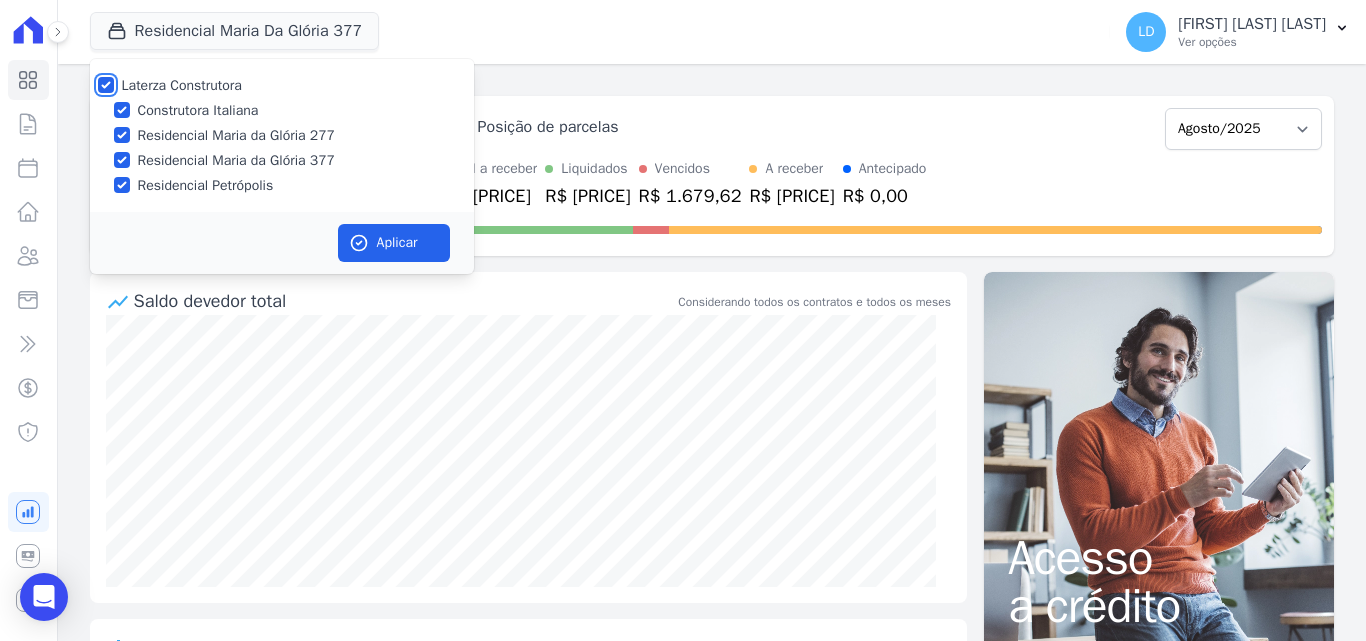 checkbox on "true" 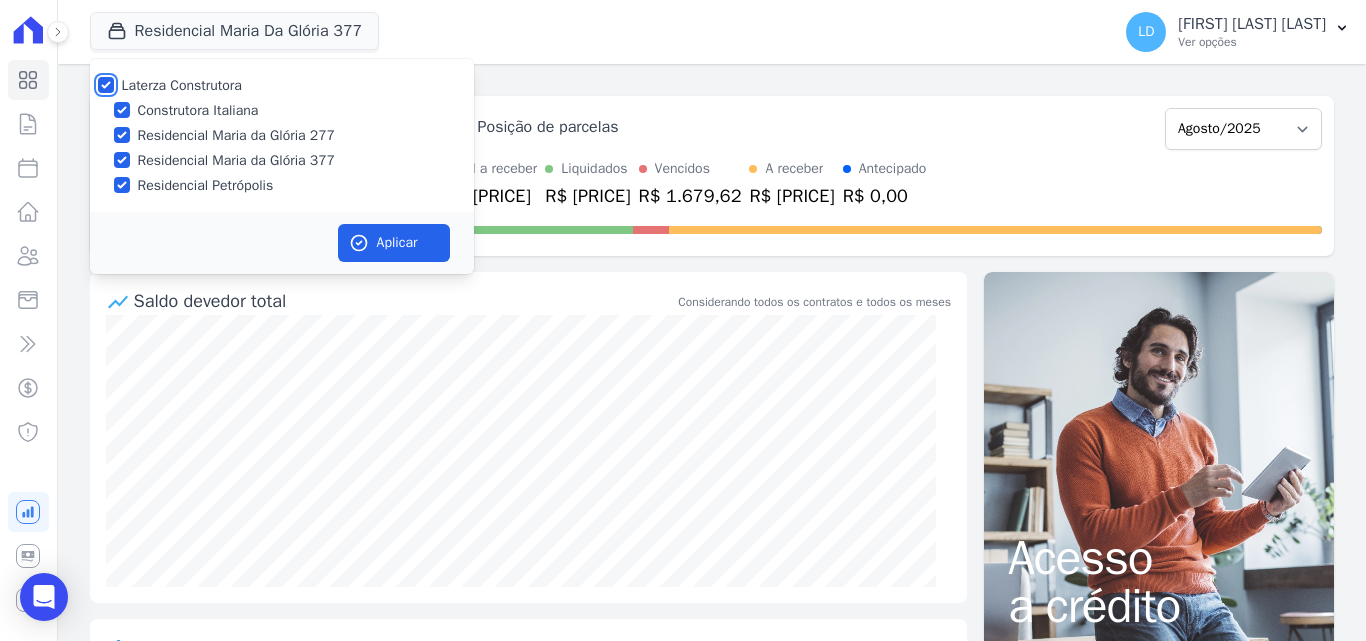 checkbox on "true" 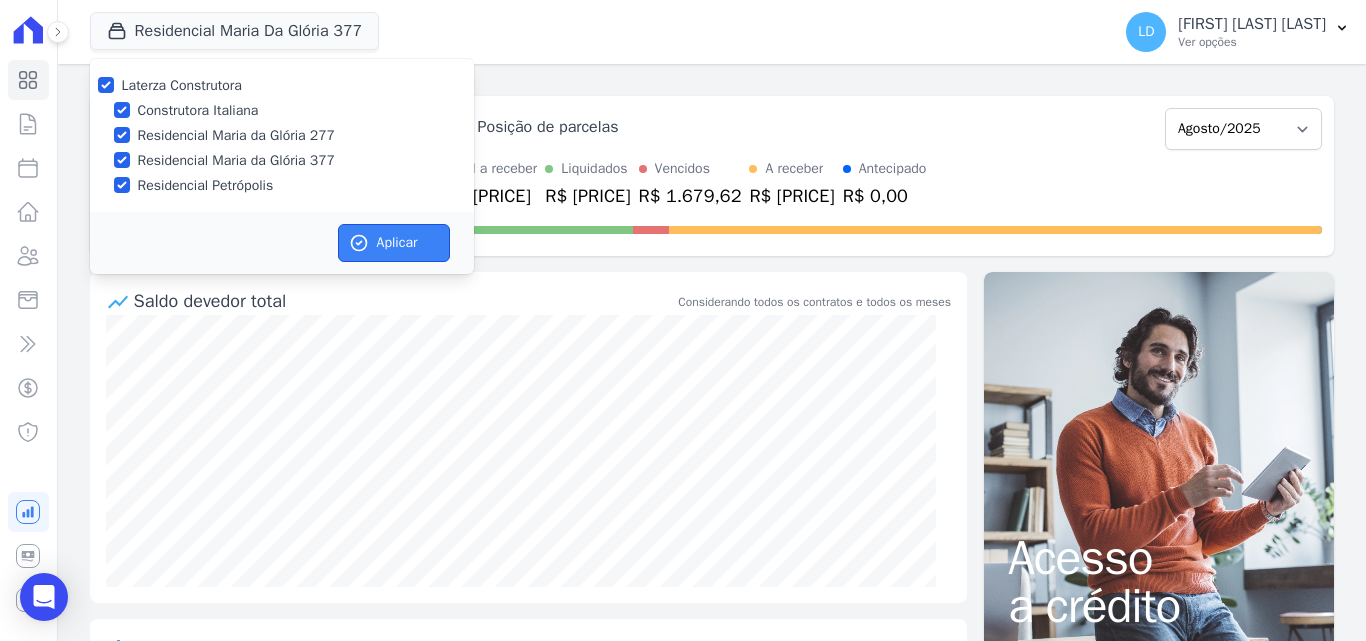 click on "Aplicar" at bounding box center (394, 243) 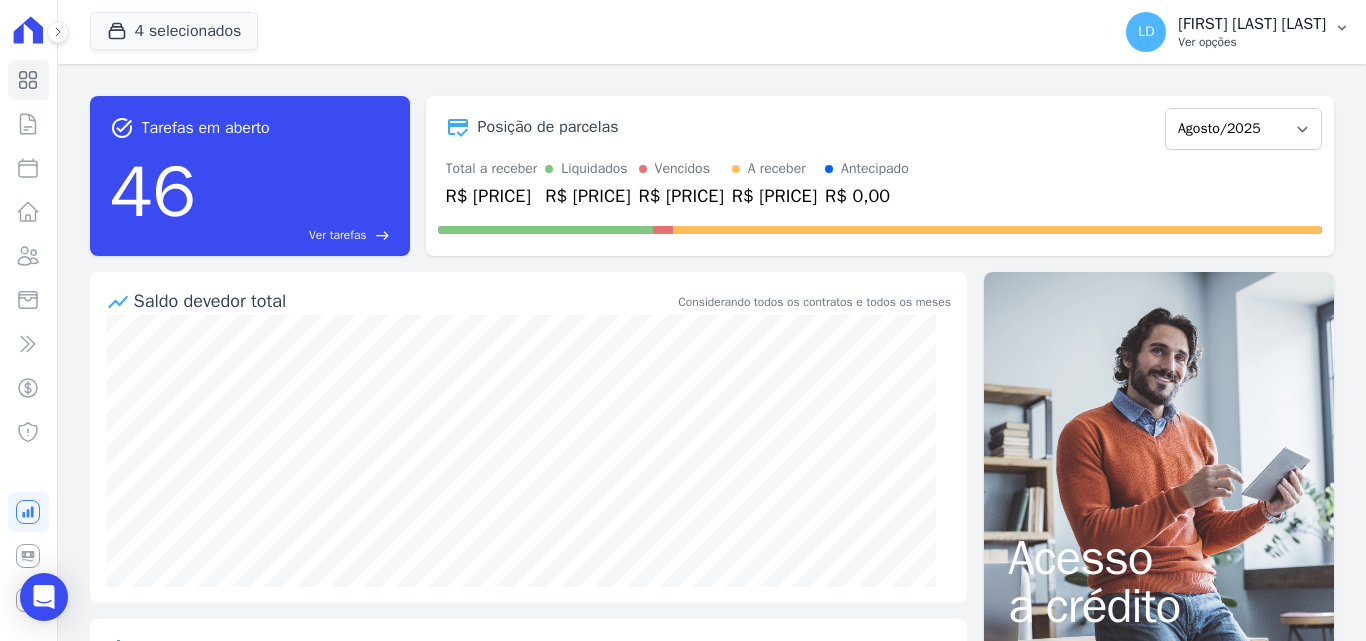 click on "Ver opções" at bounding box center (1252, 42) 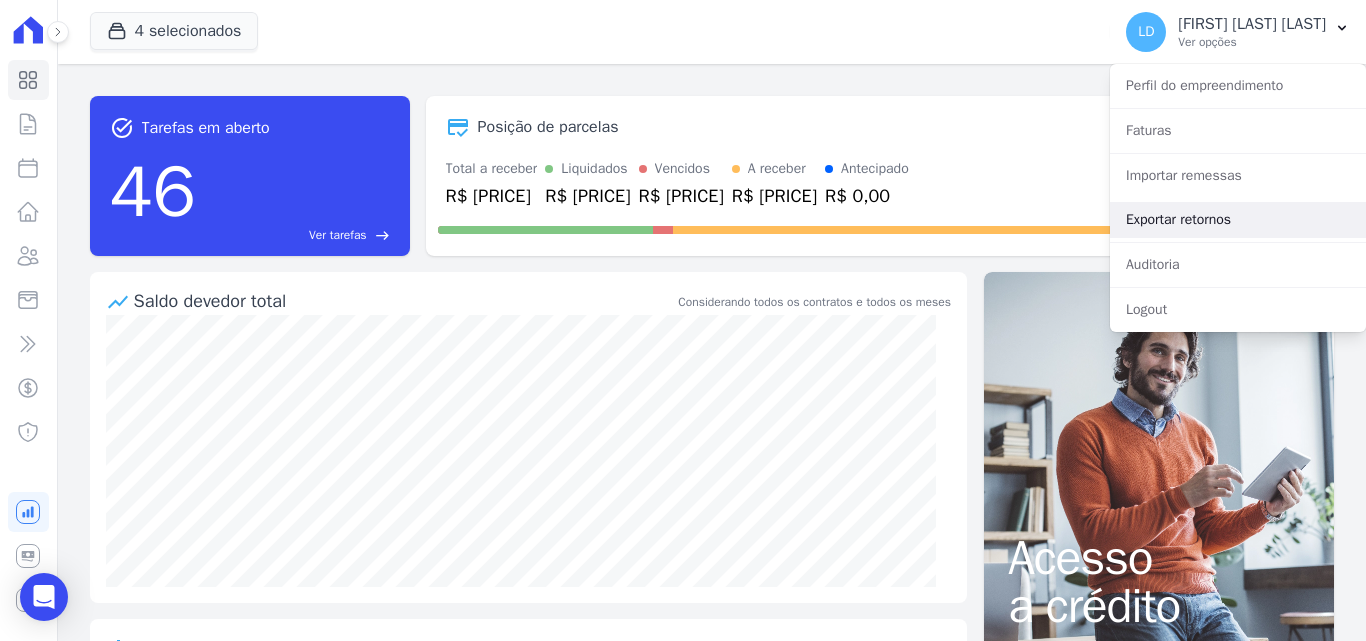 click on "Exportar retornos" at bounding box center (1238, 220) 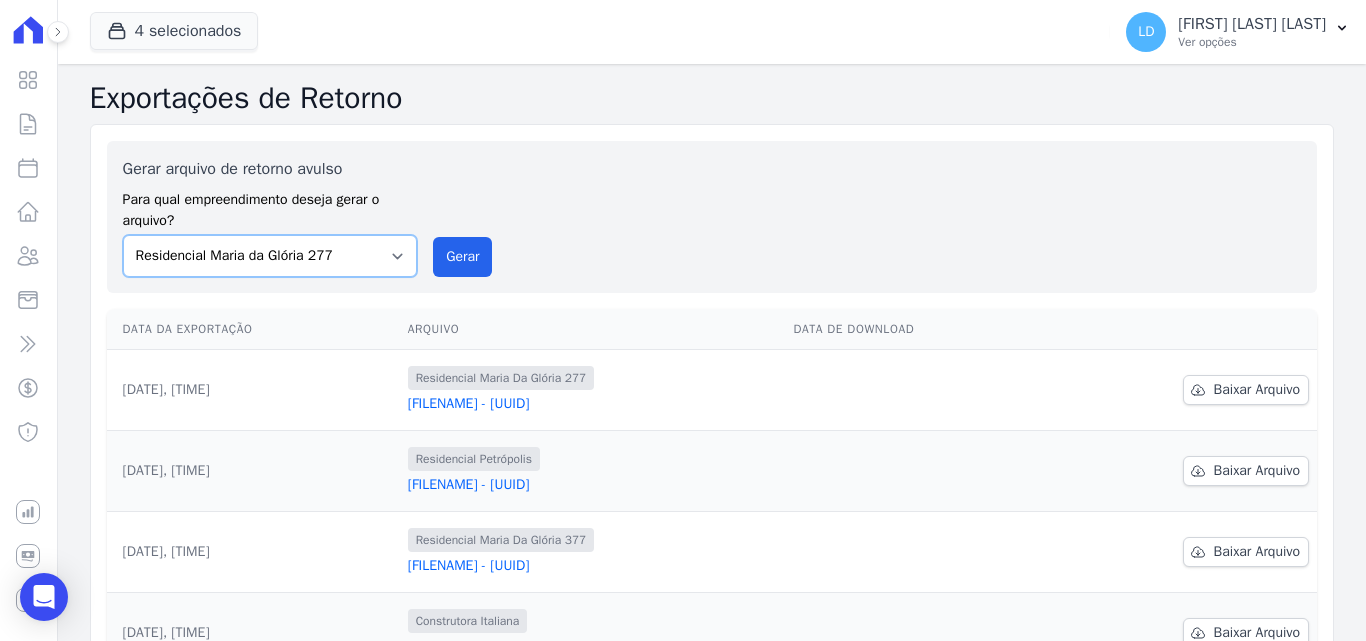 click on "[BRAND]
[ADDRESS]
[ADDRESS]
[ADDRESS]" at bounding box center (270, 256) 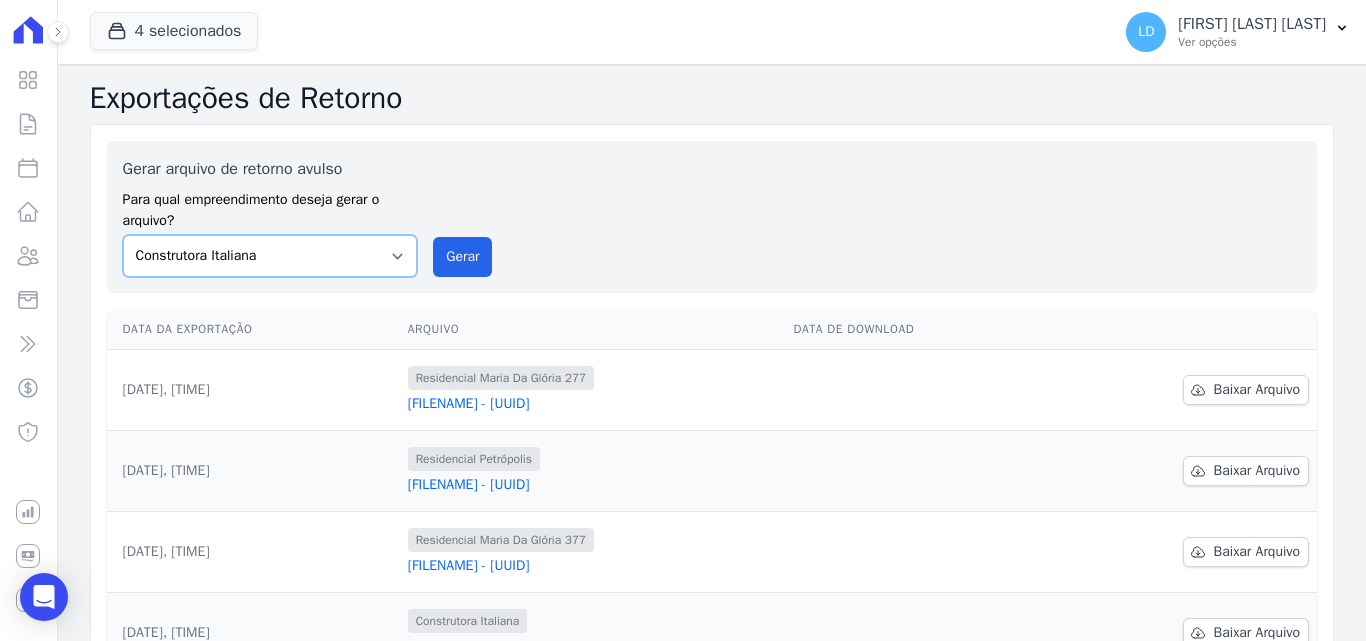 click on "[BRAND]
[ADDRESS]
[ADDRESS]
[ADDRESS]" at bounding box center [270, 256] 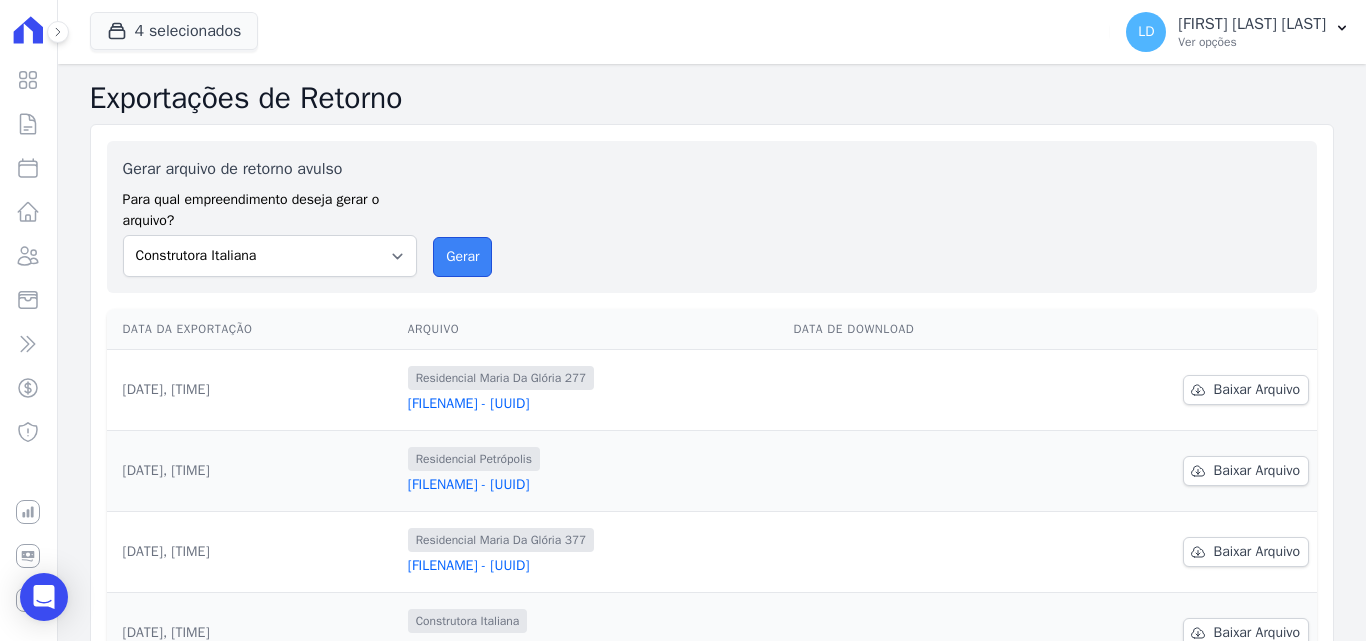 click on "Gerar" at bounding box center (462, 257) 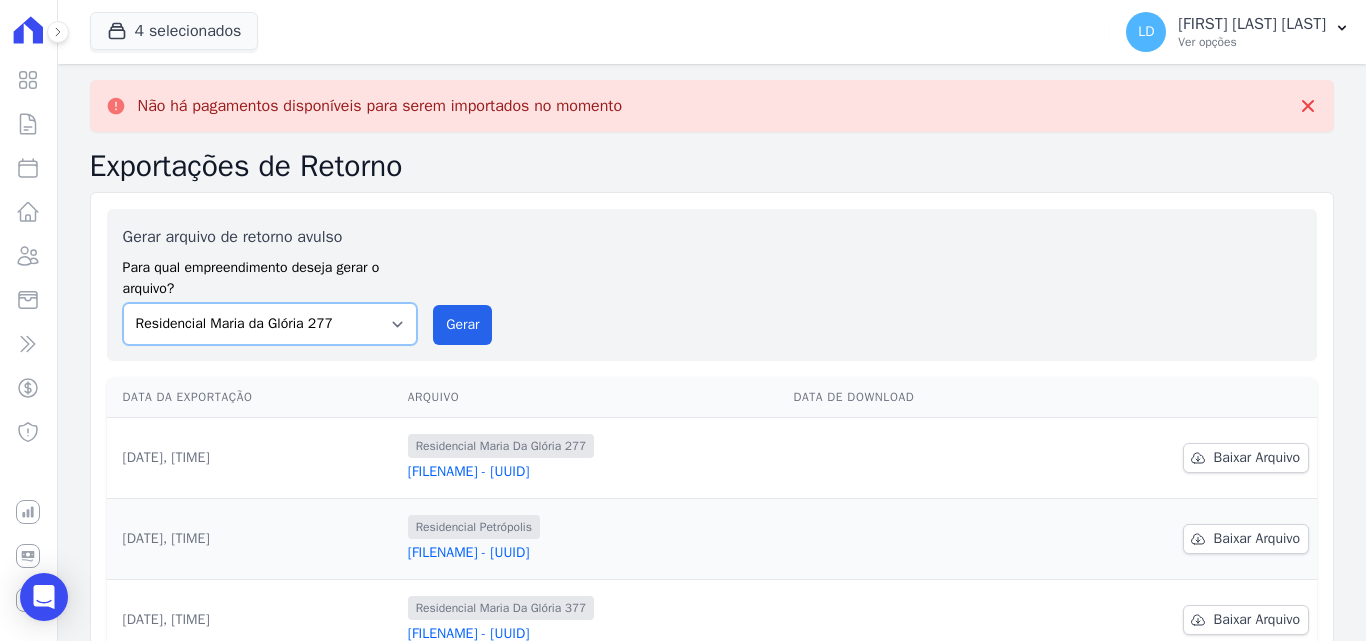 click on "[BRAND]
[ADDRESS]
[ADDRESS]
[ADDRESS]" at bounding box center [270, 324] 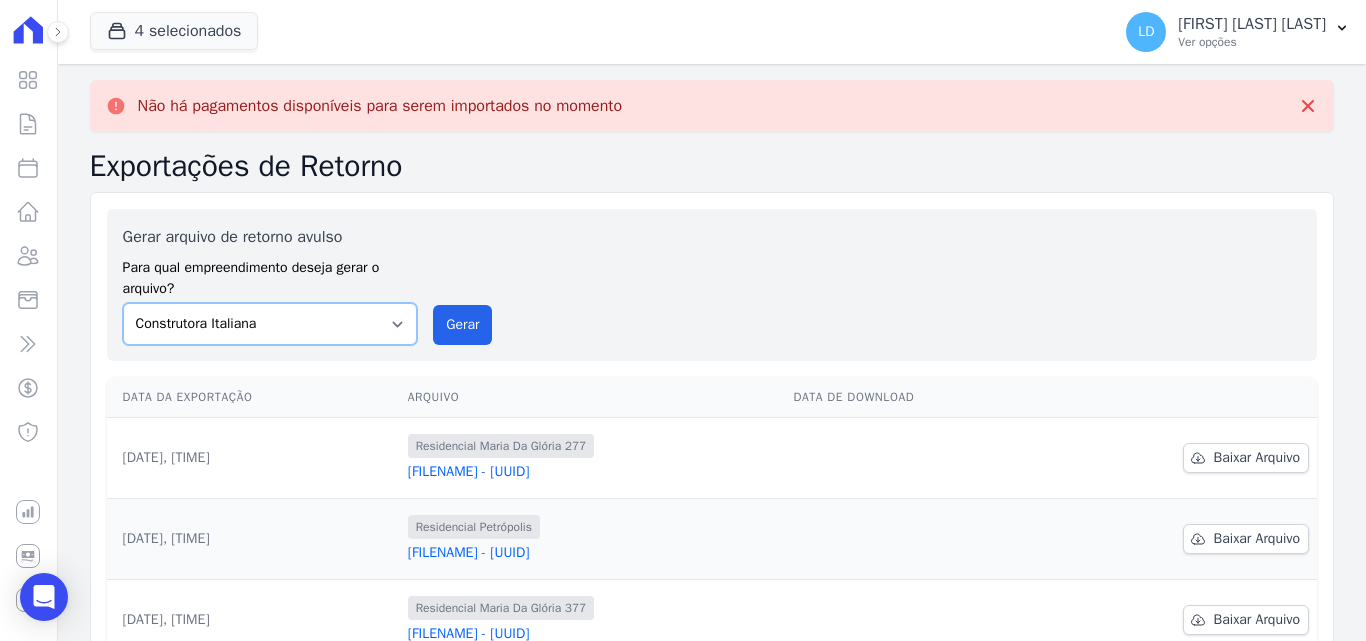 click on "[BRAND]
[ADDRESS]
[ADDRESS]
[ADDRESS]" at bounding box center (270, 324) 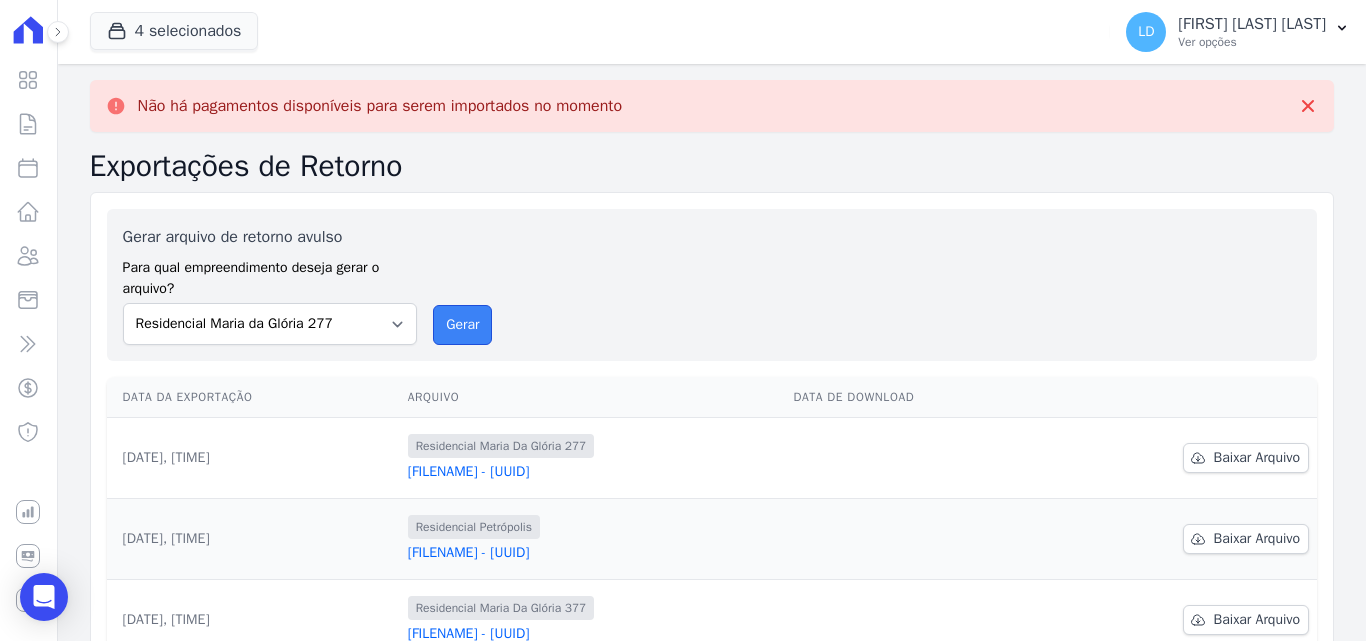 click on "Gerar" at bounding box center [462, 325] 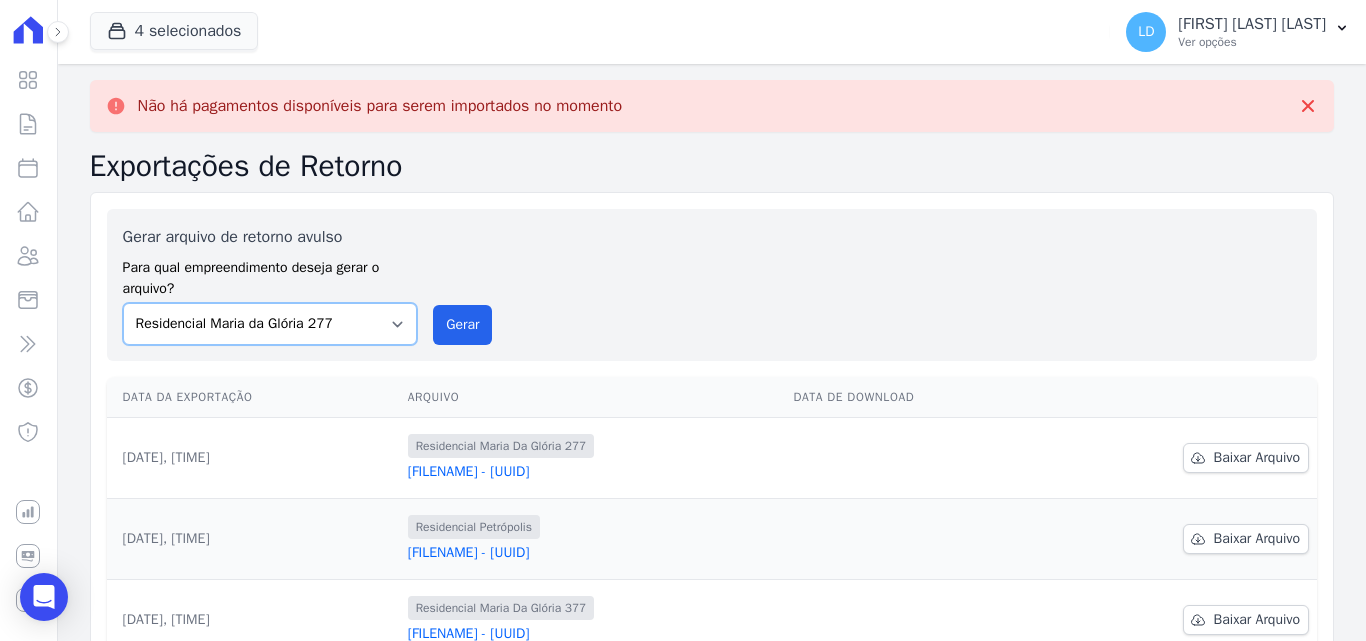 click on "[BRAND]
[ADDRESS]
[ADDRESS]
[ADDRESS]" at bounding box center [270, 324] 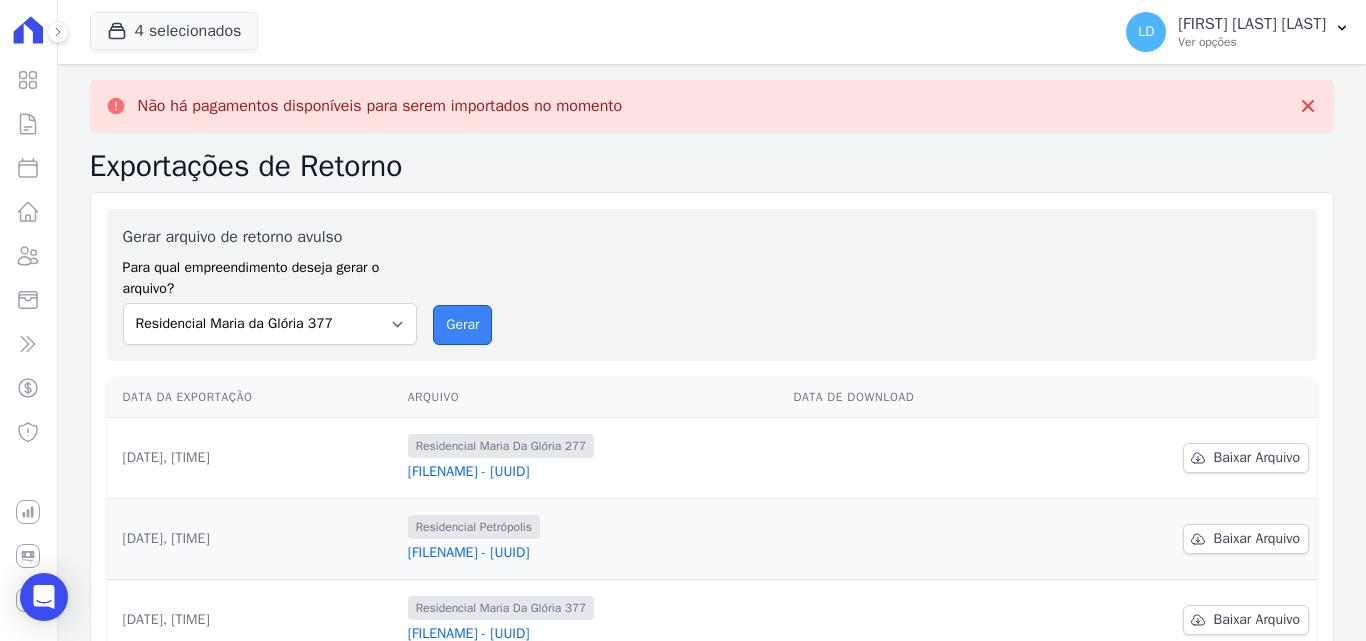 click on "Gerar" at bounding box center (462, 325) 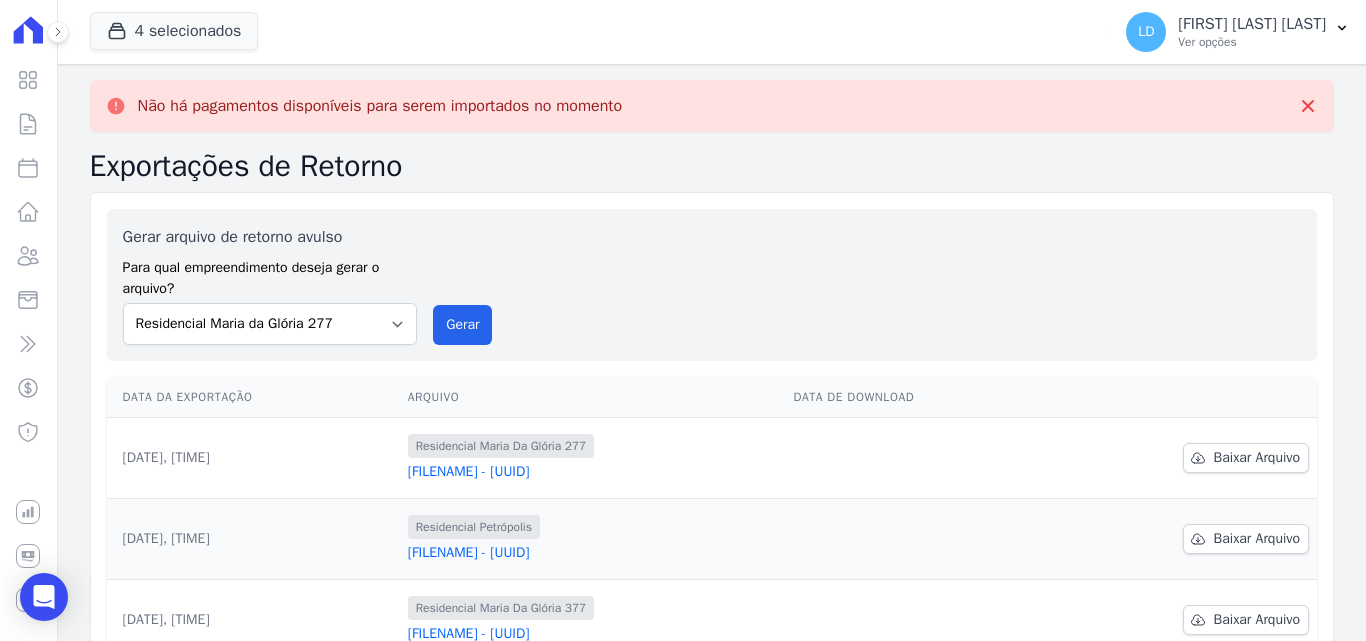 scroll, scrollTop: 100, scrollLeft: 0, axis: vertical 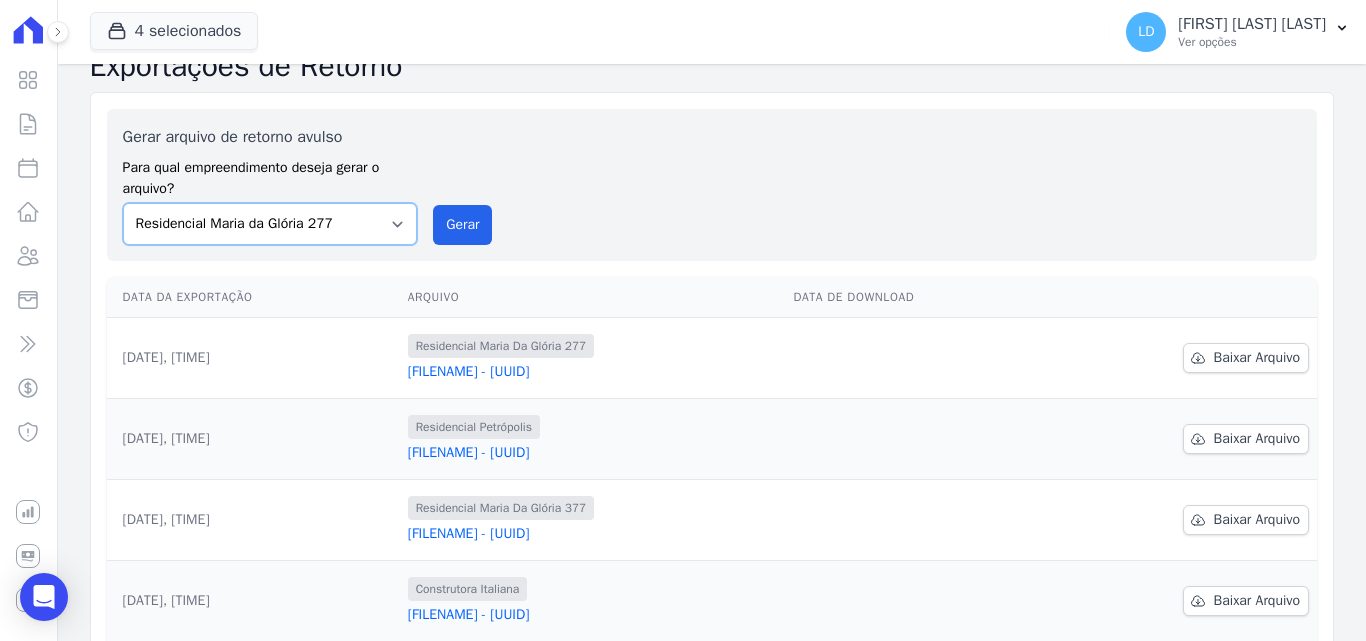 click on "[BRAND]
[ADDRESS]
[ADDRESS]
[ADDRESS]" at bounding box center [270, 224] 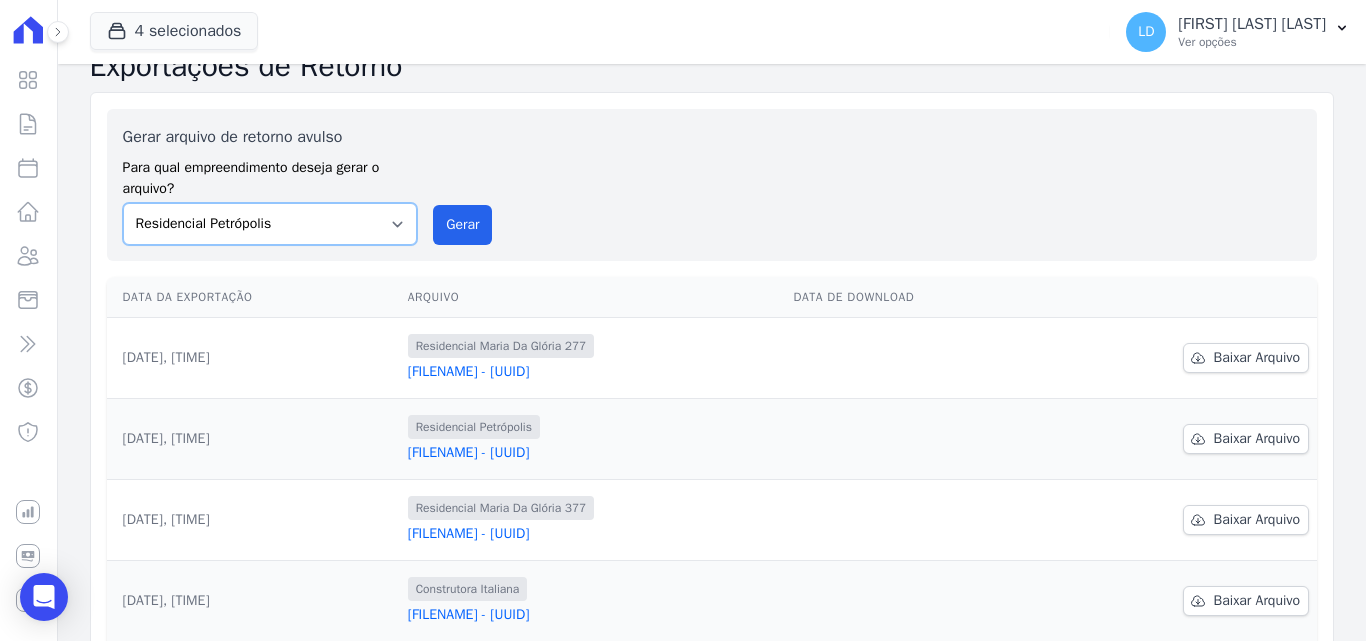 click on "[BRAND]
[ADDRESS]
[ADDRESS]
[ADDRESS]" at bounding box center [270, 224] 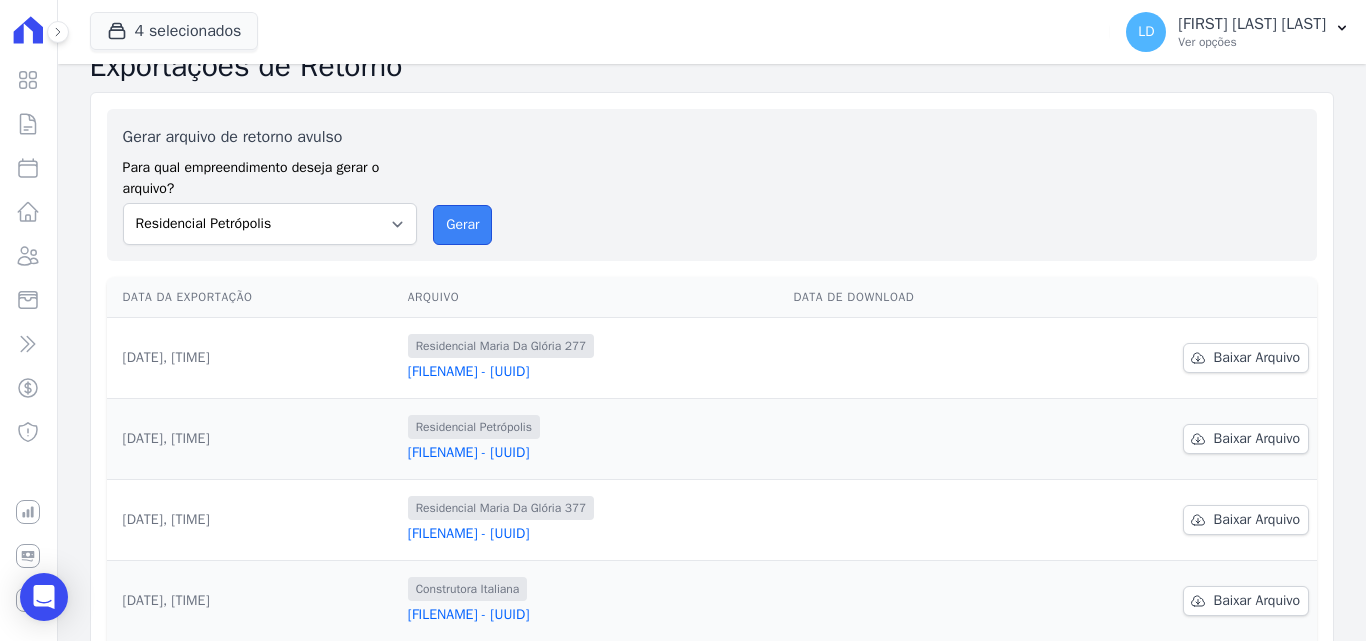 click on "Gerar" at bounding box center (462, 225) 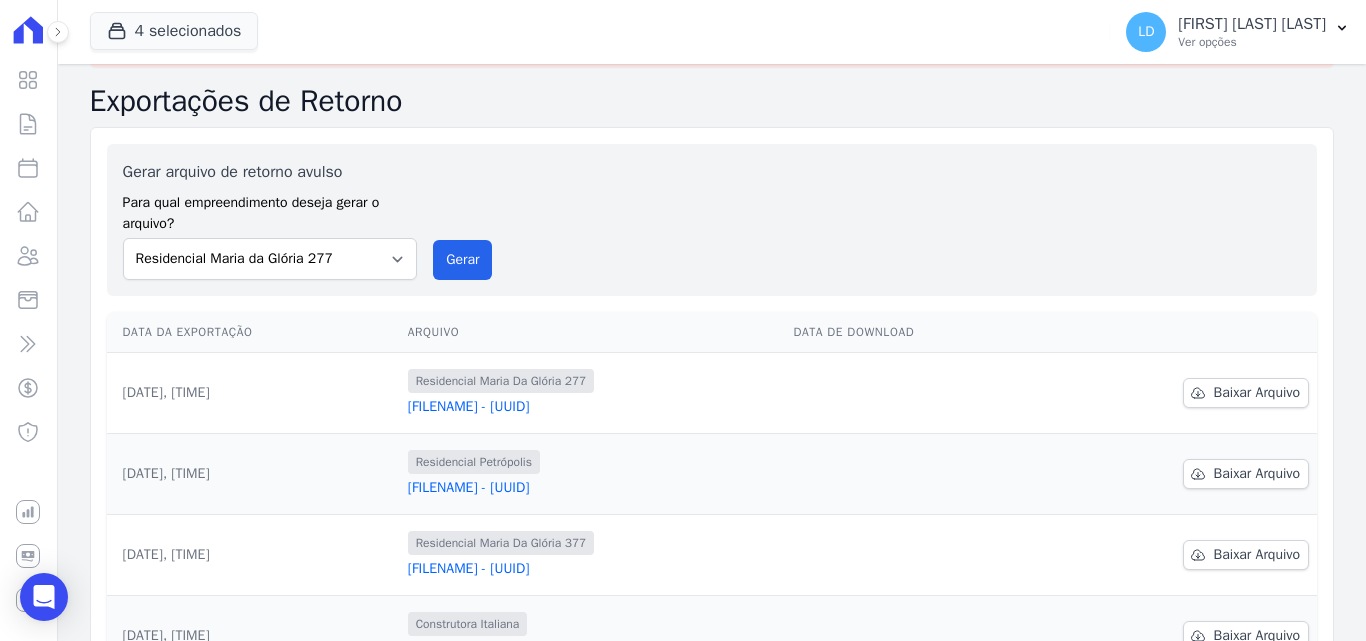 scroll, scrollTop: 100, scrollLeft: 0, axis: vertical 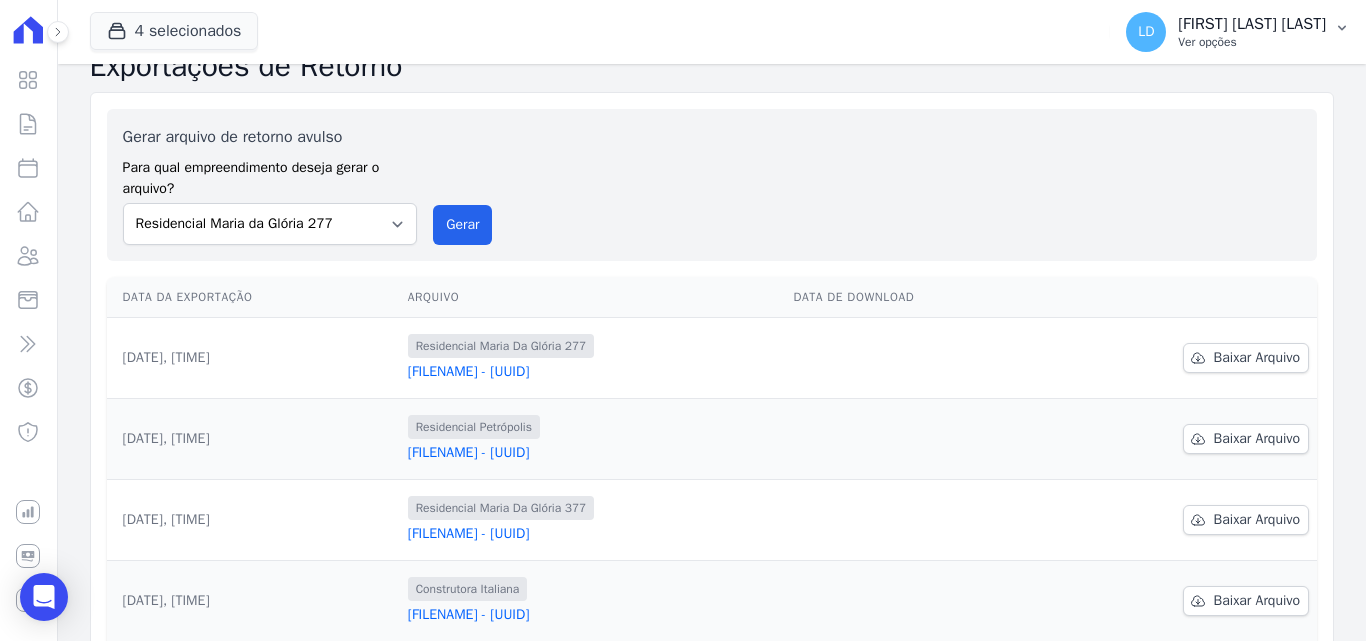 click on "Ver opções" at bounding box center (1252, 42) 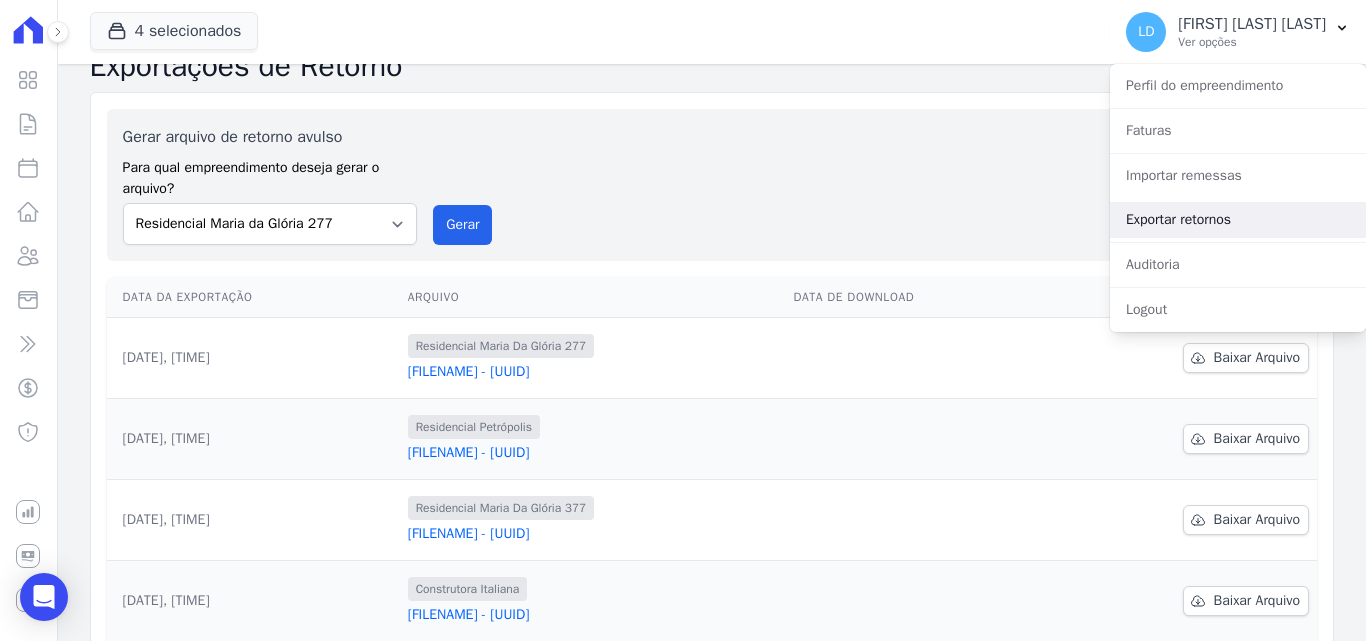 click on "Exportar retornos" at bounding box center [1238, 220] 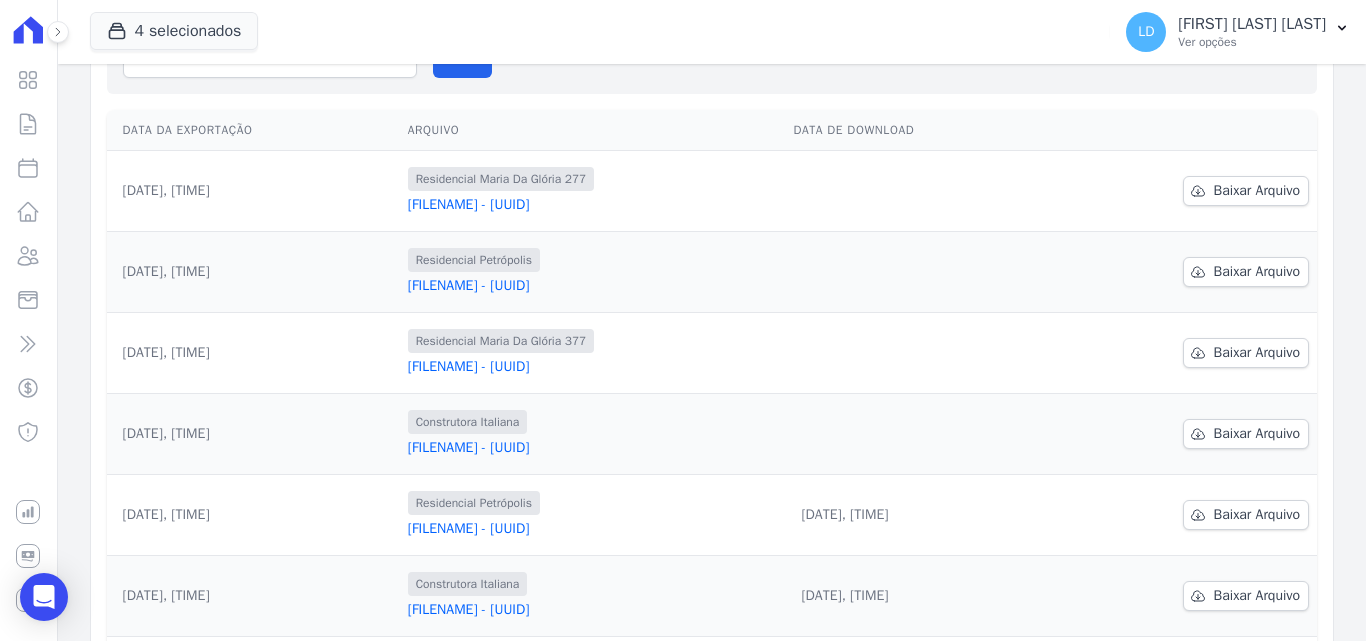 scroll, scrollTop: 200, scrollLeft: 0, axis: vertical 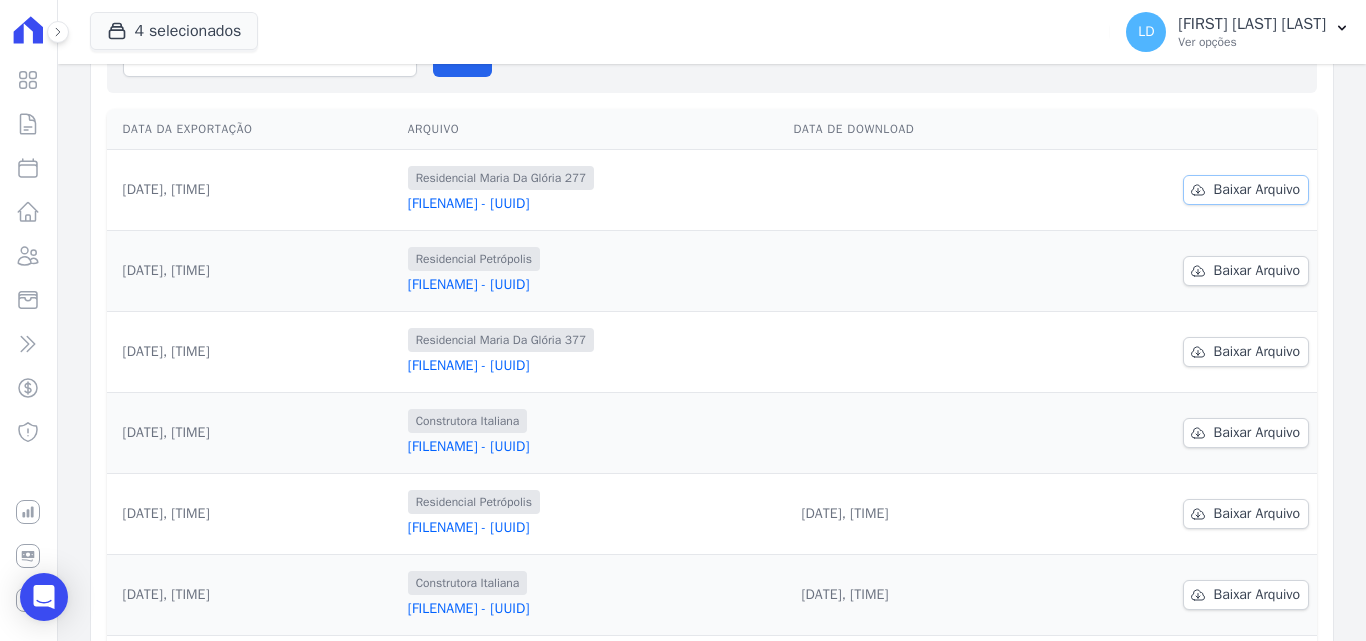 click on "Baixar Arquivo" at bounding box center [1246, 190] 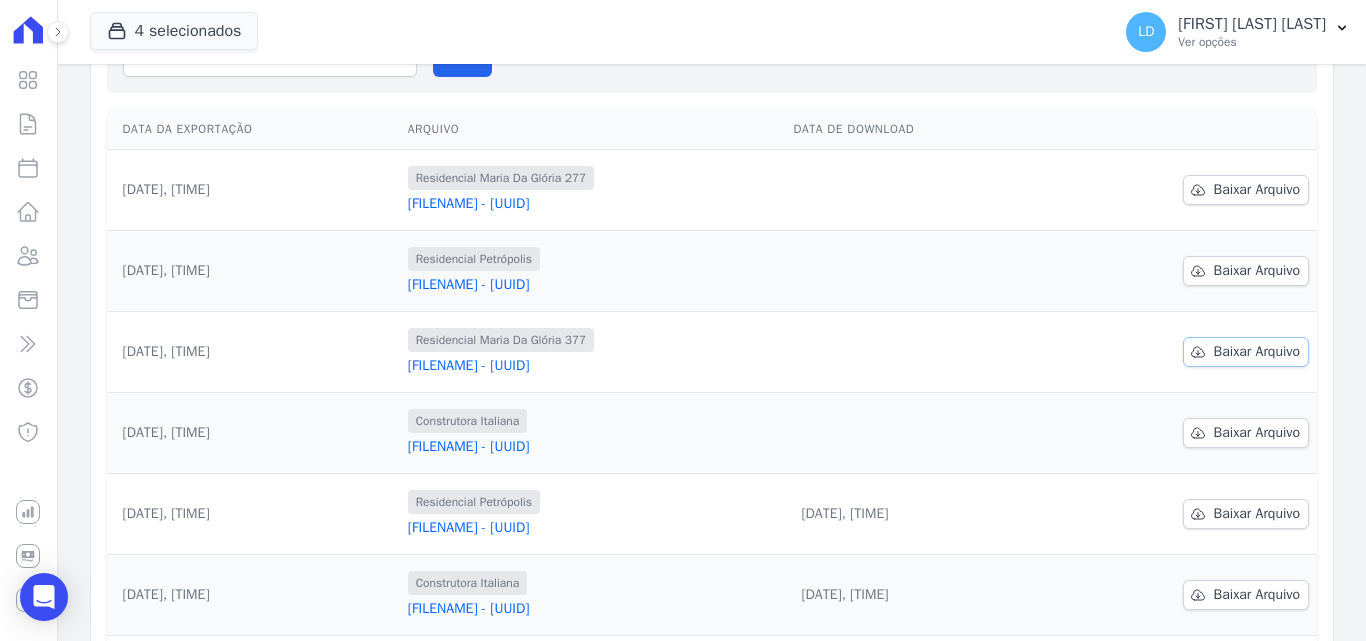 click on "Baixar Arquivo" at bounding box center [1257, 352] 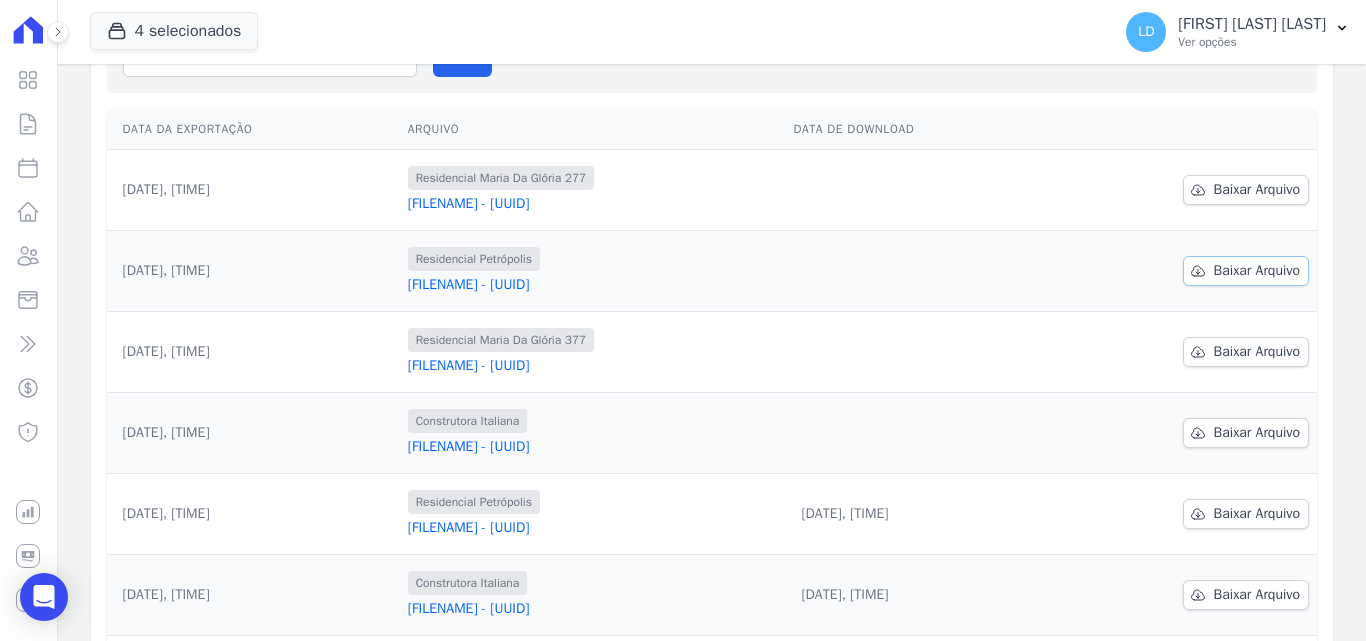 click 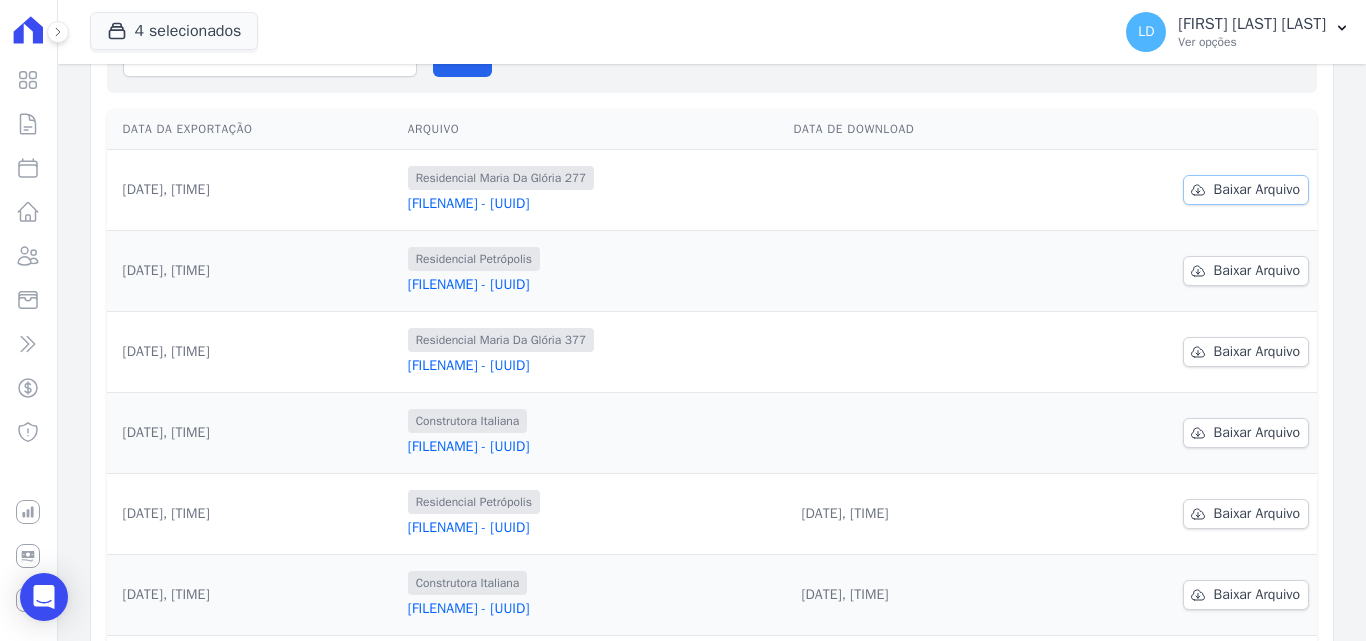 click on "Baixar Arquivo" at bounding box center [1257, 190] 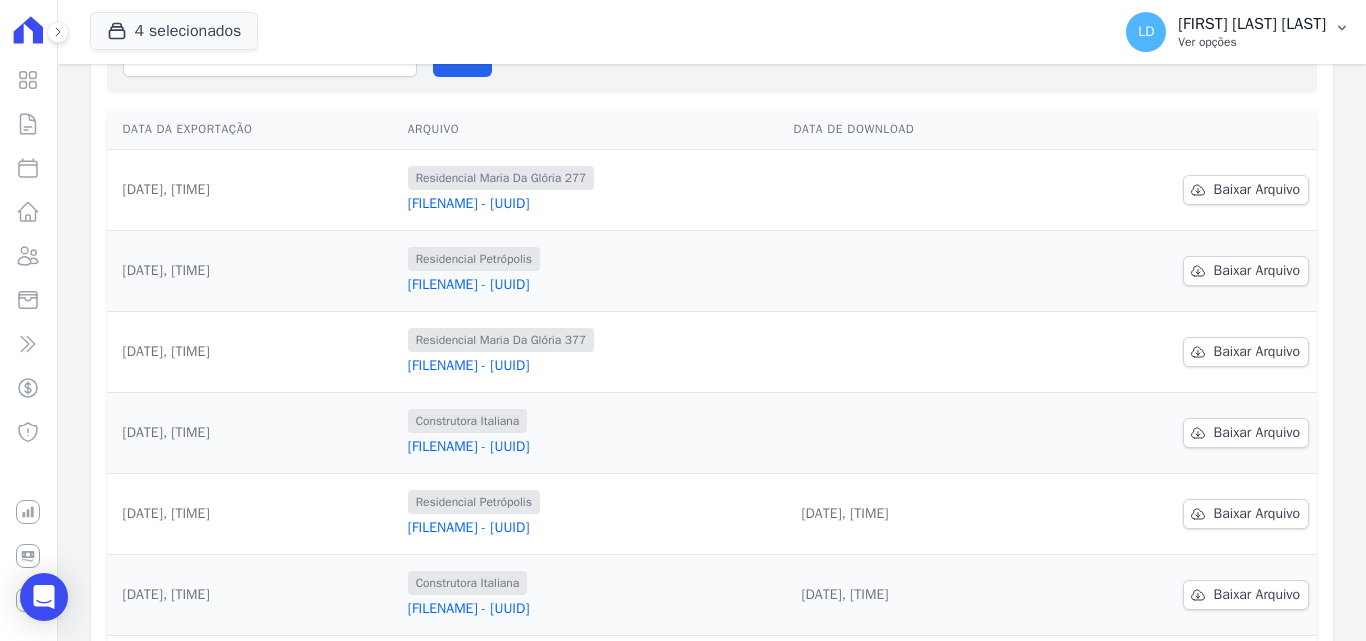 click on "Ver opções" at bounding box center (1252, 42) 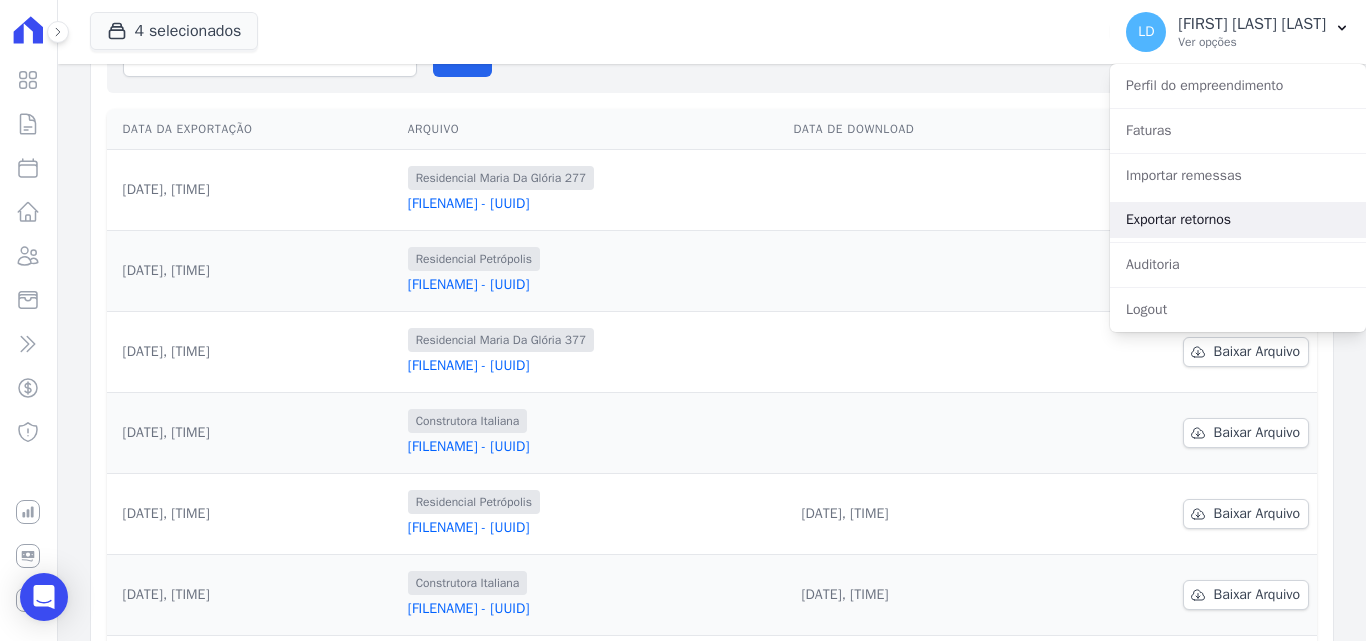 click on "Exportar retornos" at bounding box center (1238, 220) 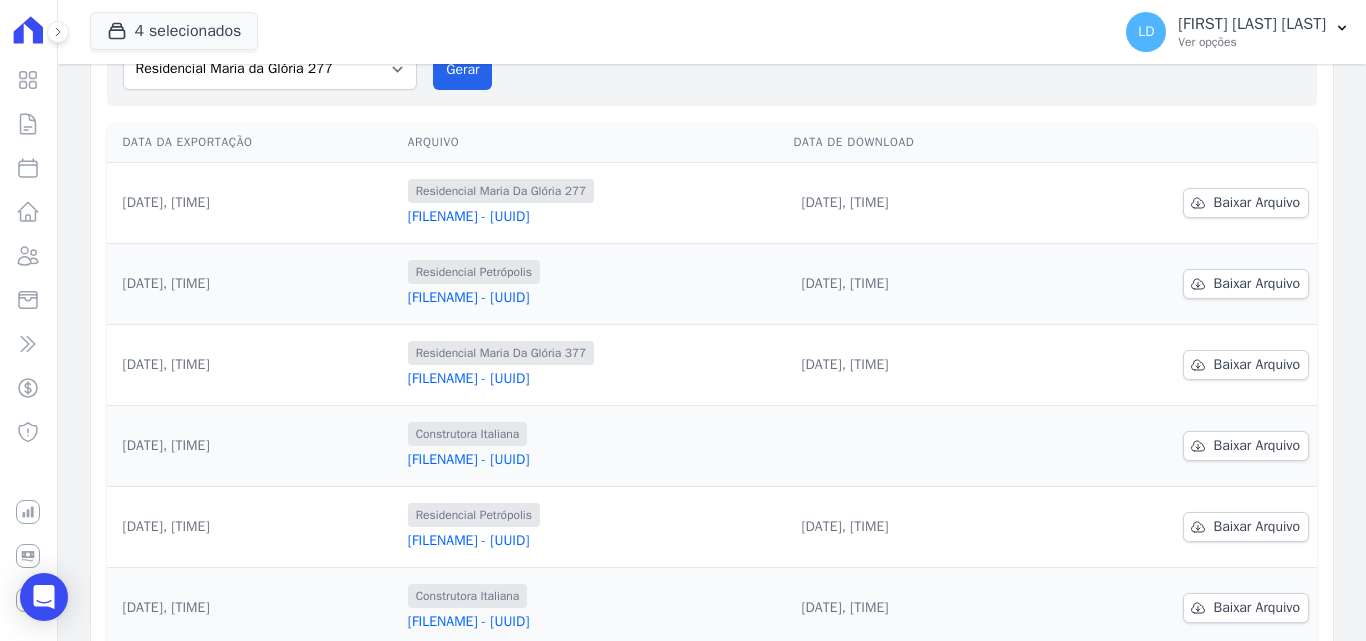 scroll, scrollTop: 200, scrollLeft: 0, axis: vertical 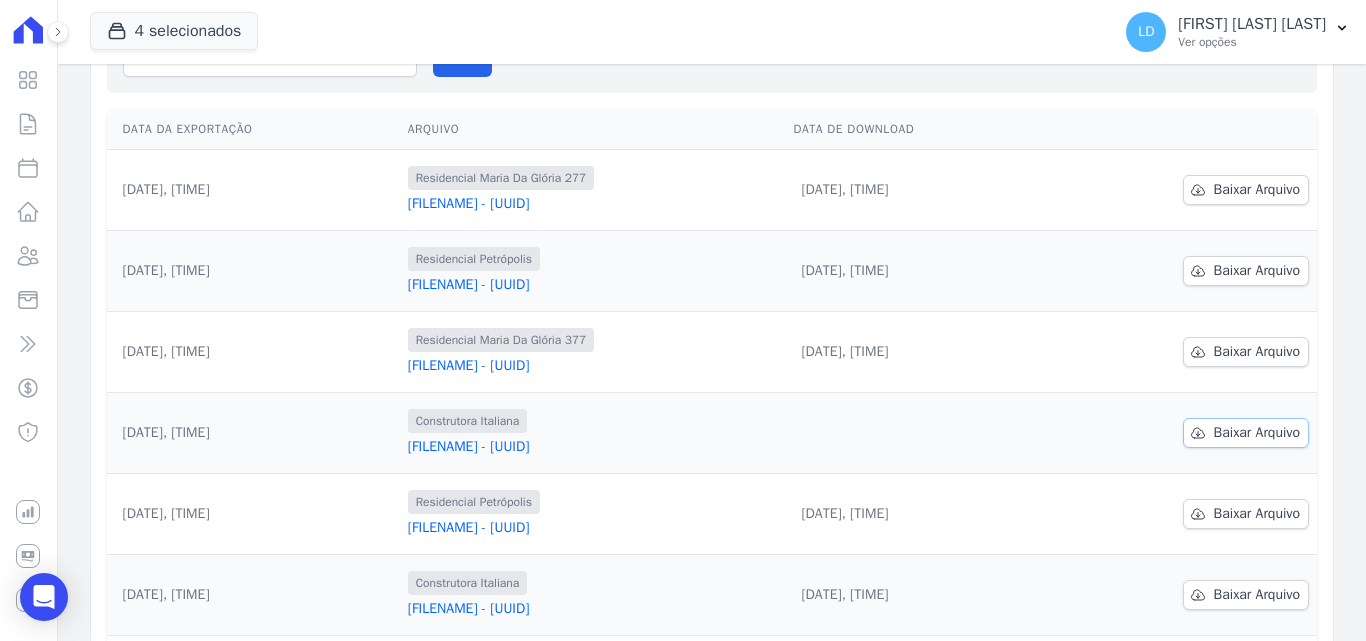 click on "Baixar Arquivo" at bounding box center (1246, 433) 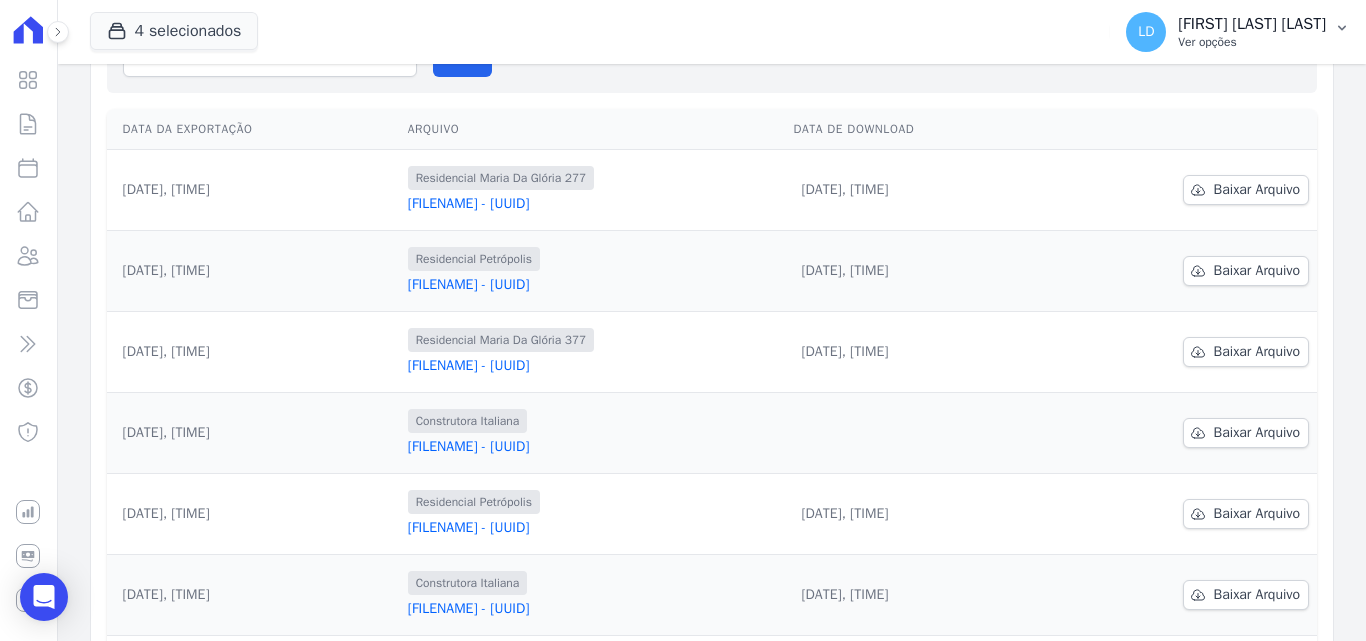 click on "Ver opções" at bounding box center (1252, 42) 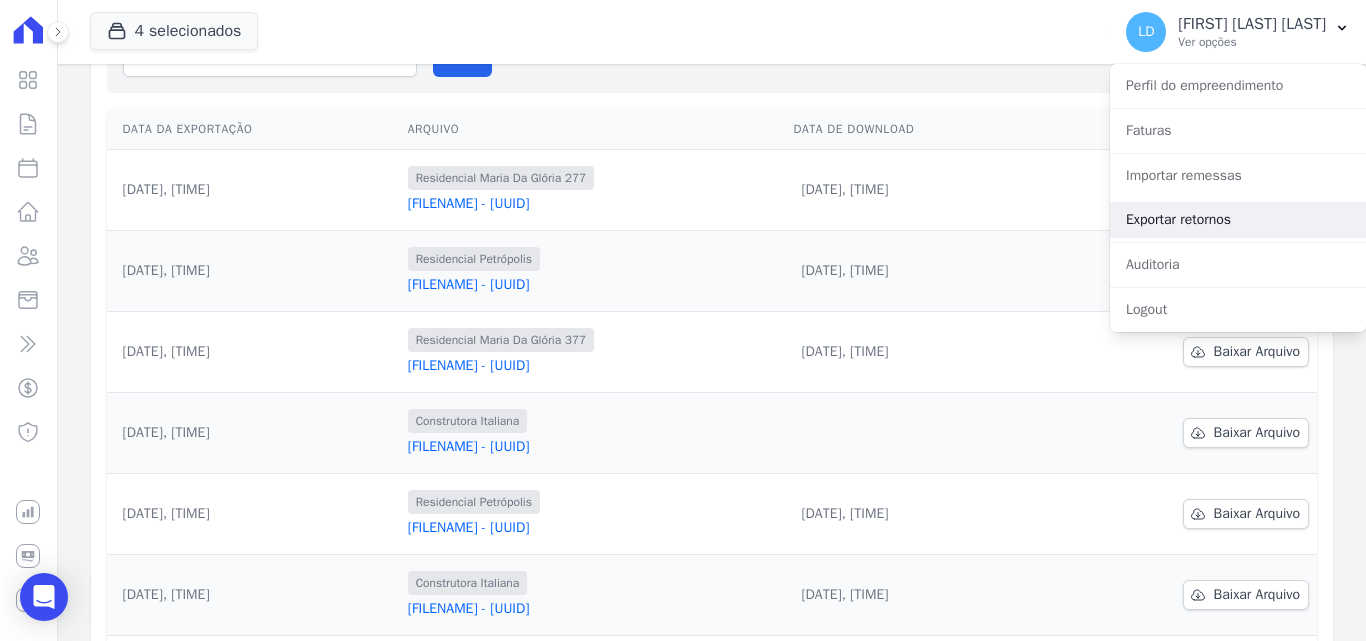 click on "Exportar retornos" at bounding box center [1238, 220] 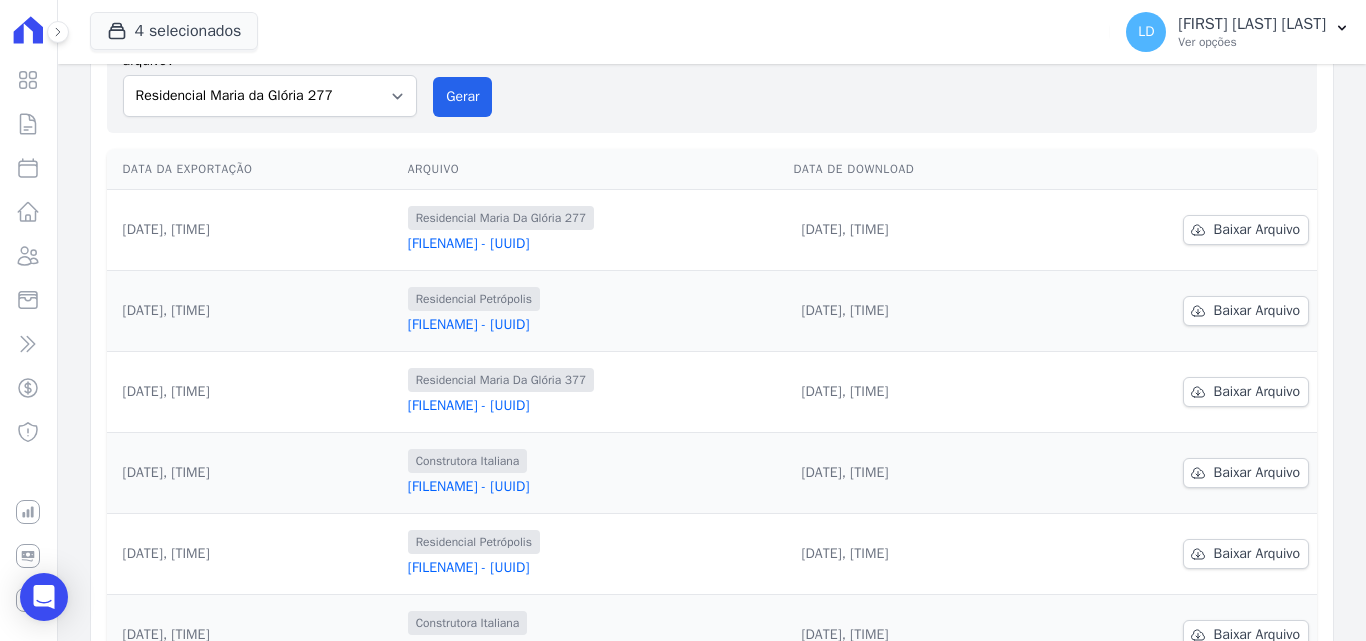 scroll, scrollTop: 0, scrollLeft: 0, axis: both 